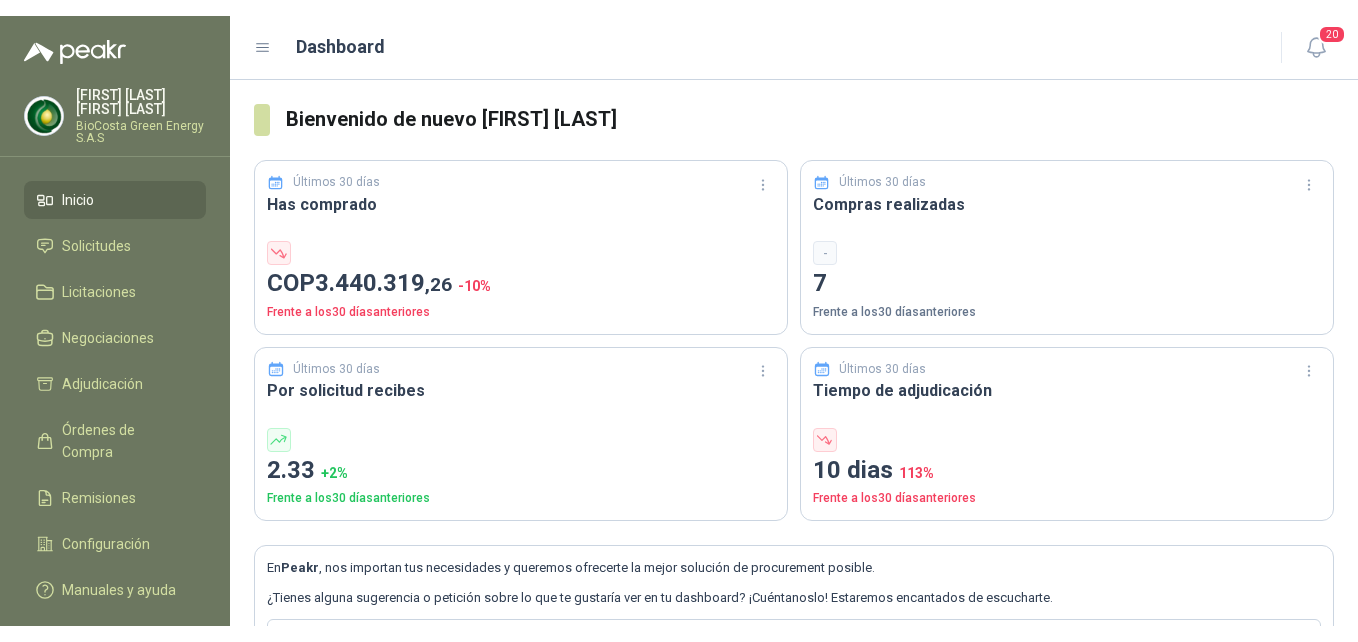 scroll, scrollTop: 0, scrollLeft: 0, axis: both 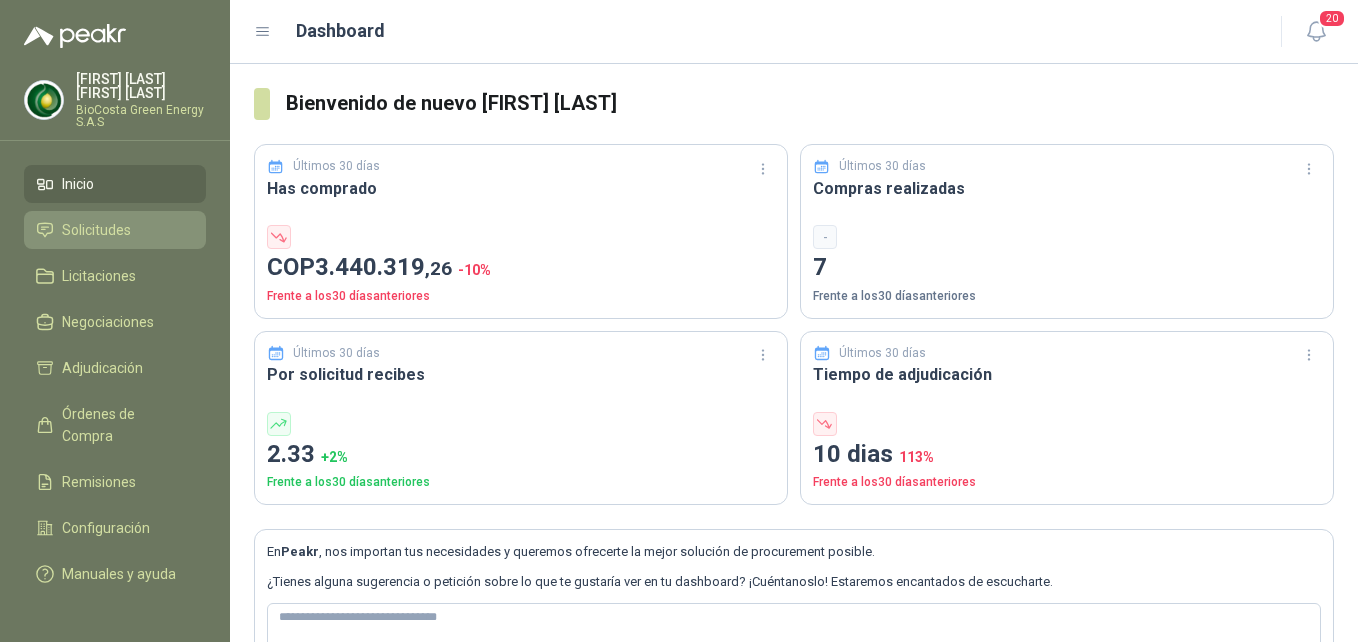 click on "Solicitudes" at bounding box center [115, 230] 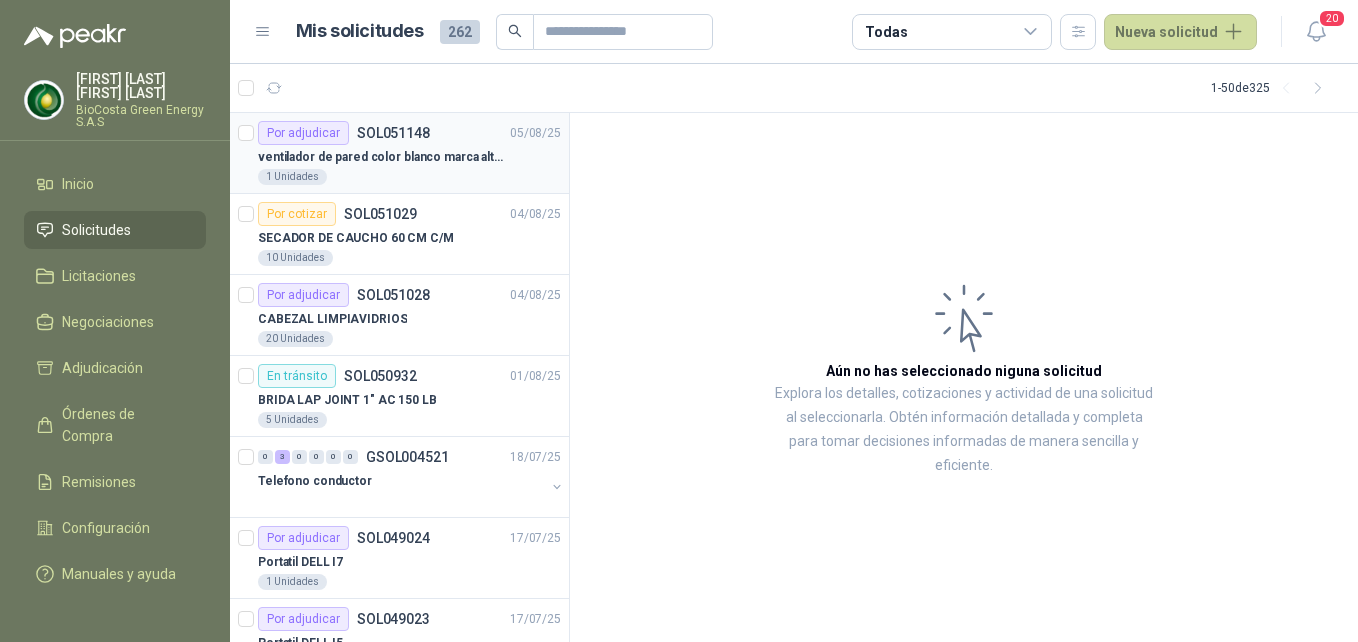 click on "ventilador de pared color blanco marca alteza" at bounding box center [382, 157] 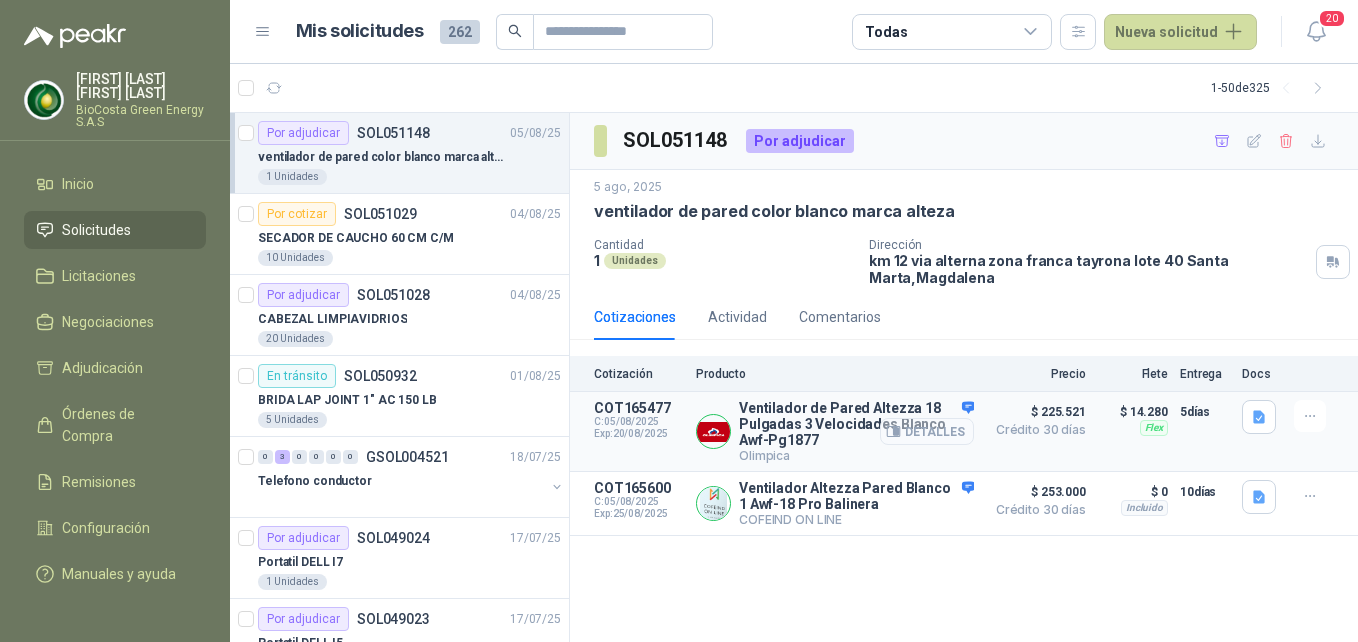click on "Detalles" at bounding box center [927, 431] 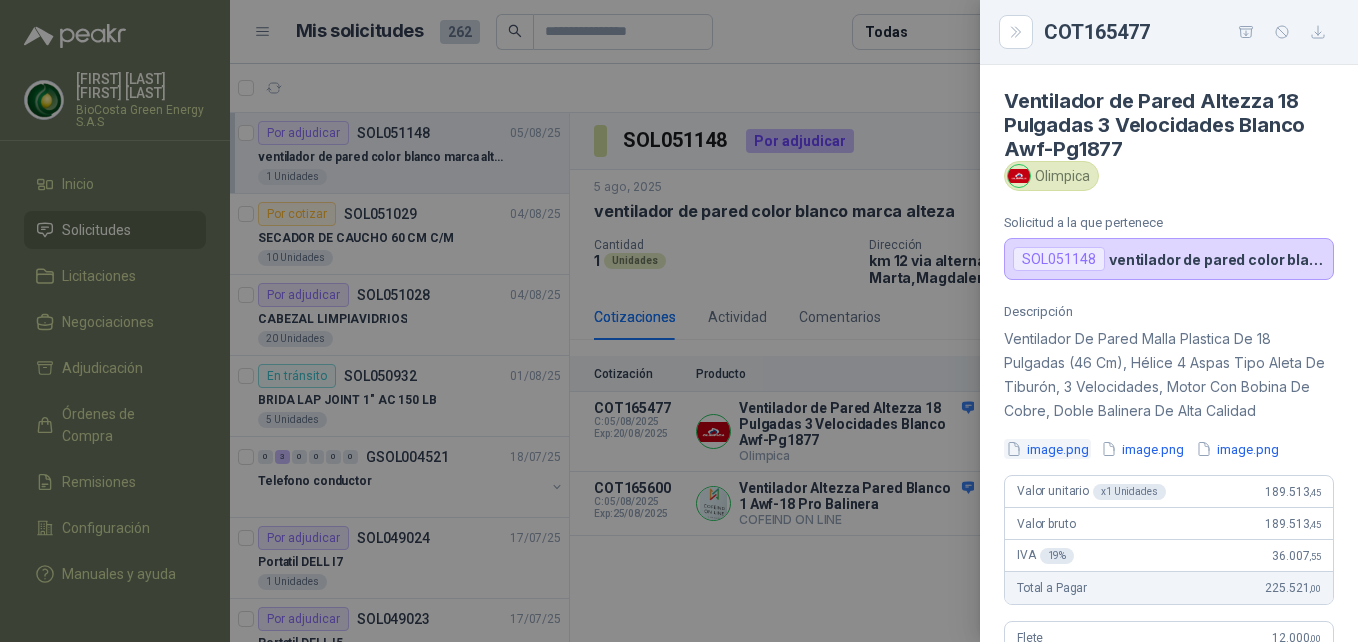 click on "image.png" at bounding box center (1047, 449) 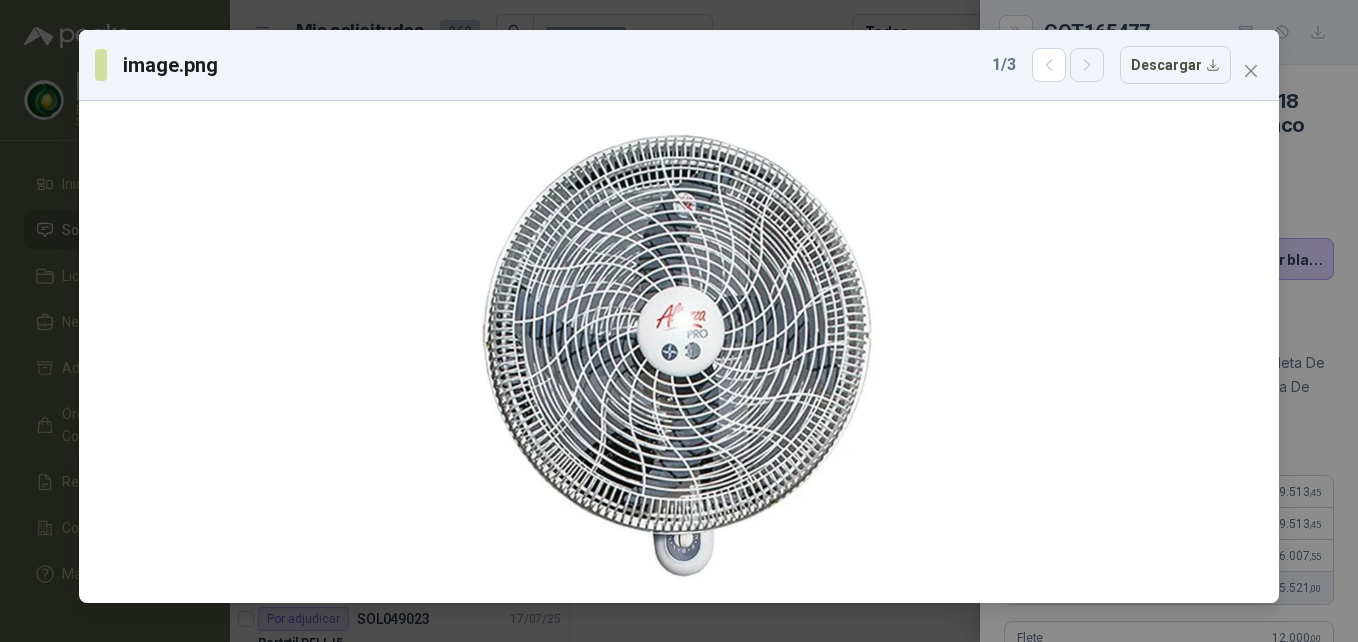 click 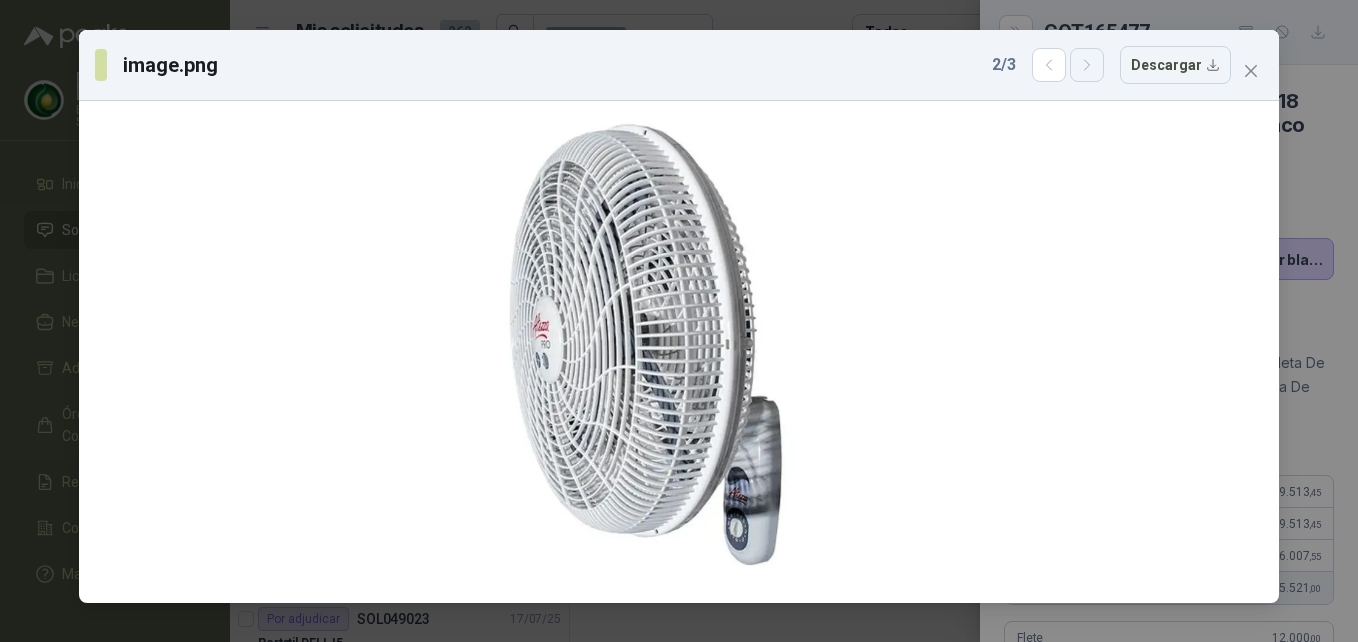 click 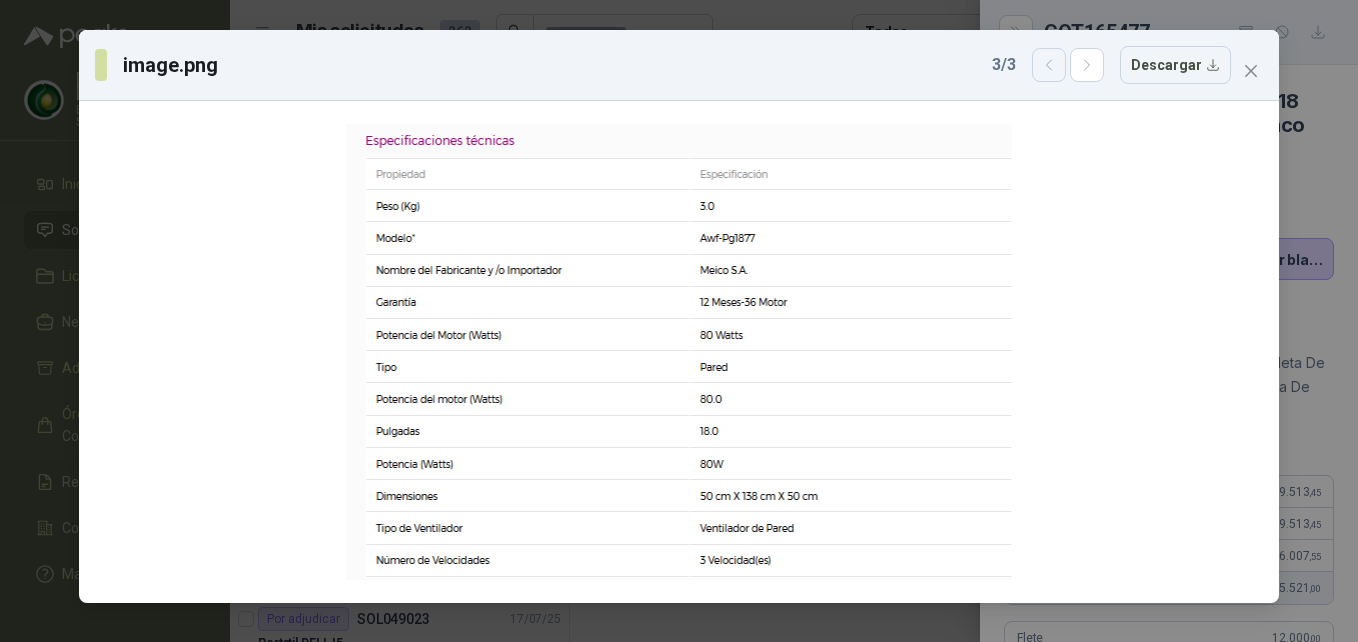 click 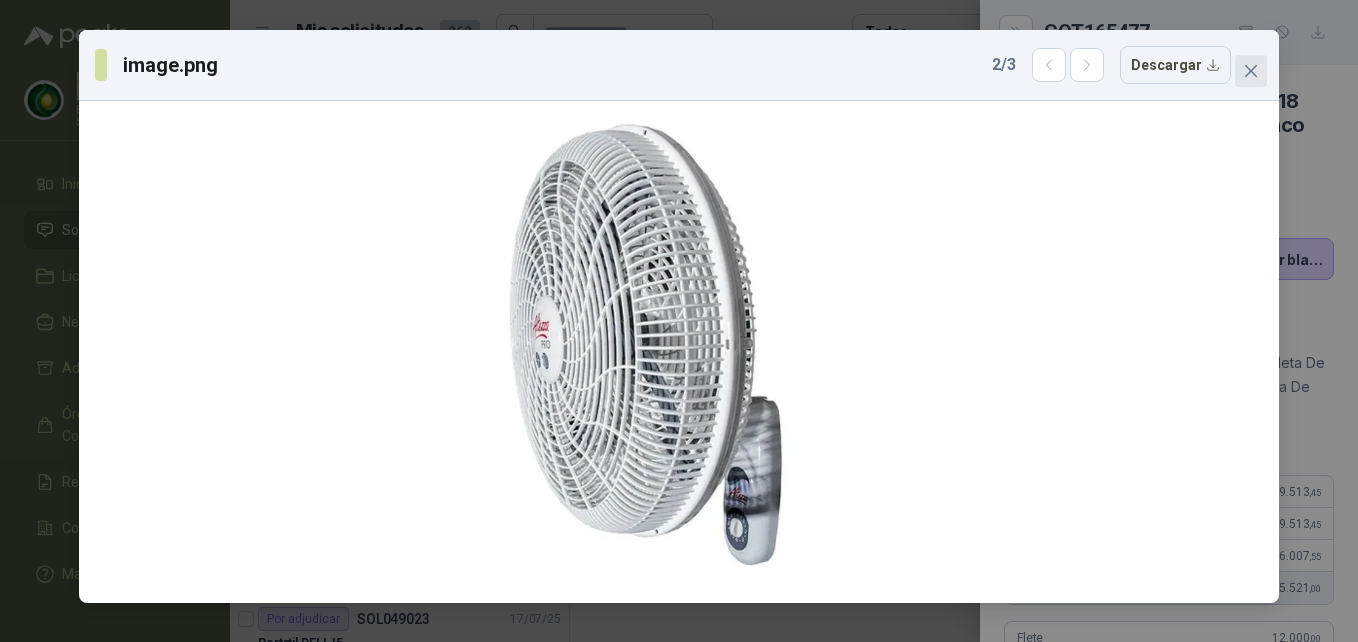 click at bounding box center (1251, 71) 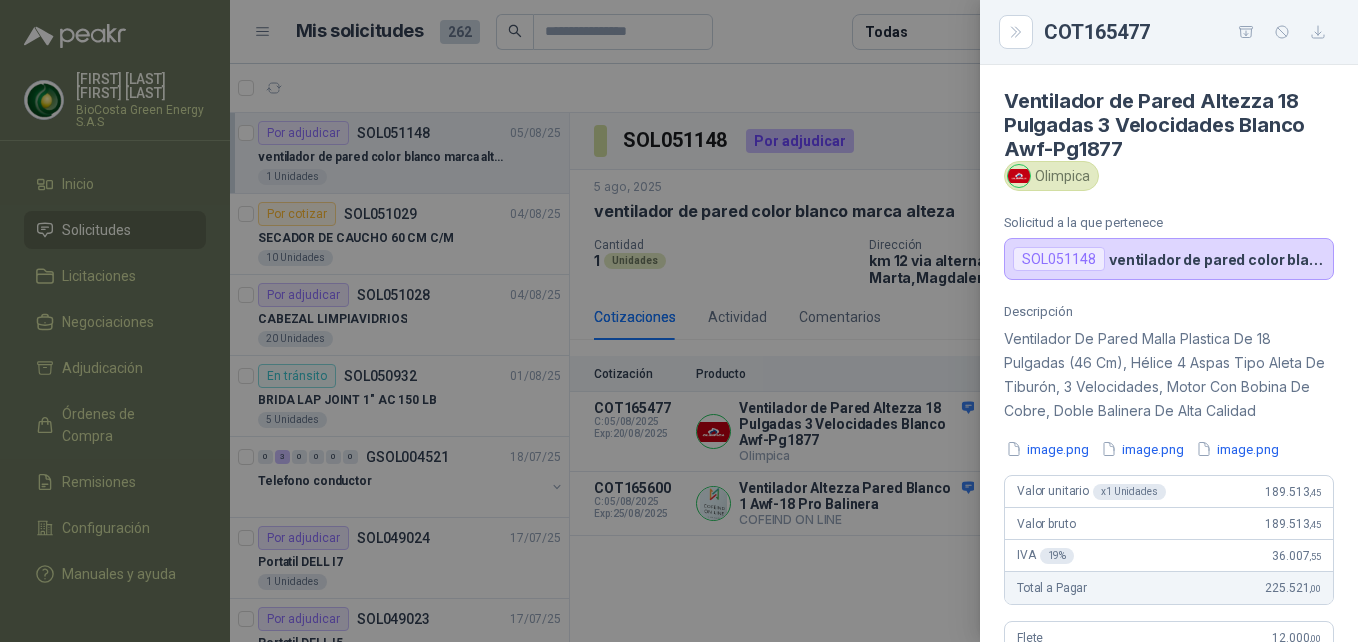 click at bounding box center (679, 321) 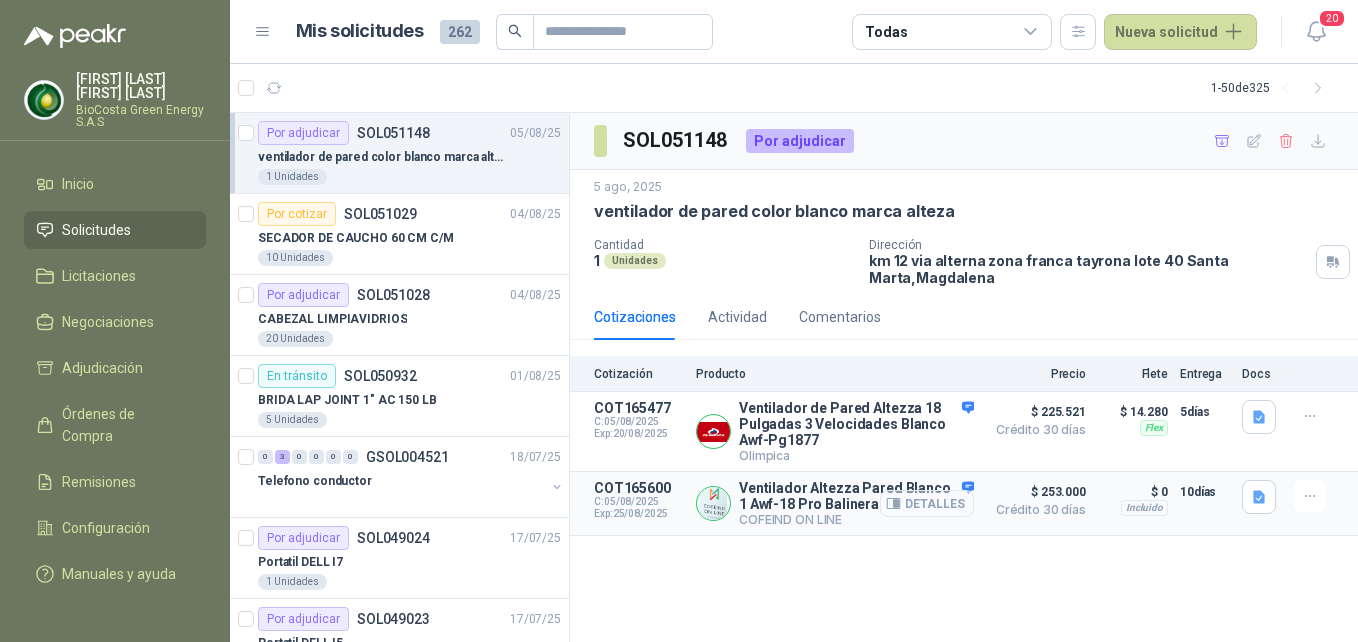 click on "Detalles" at bounding box center [927, 503] 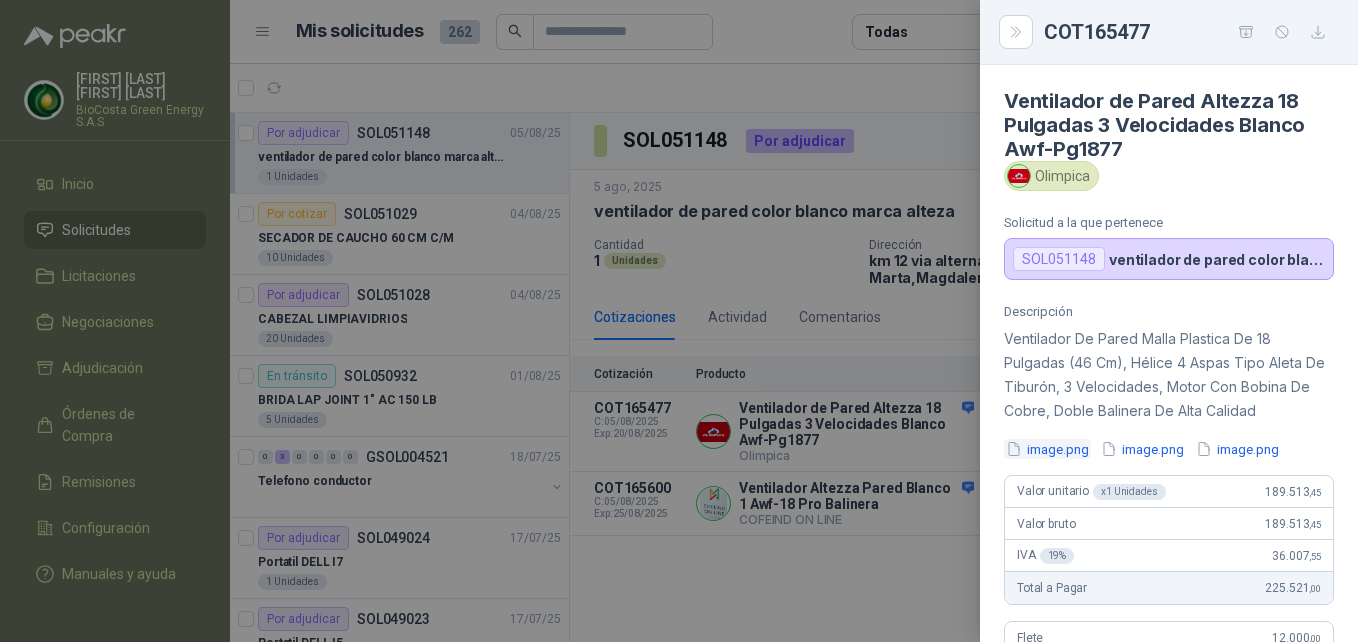 click on "Valor unitario x 1   Unidades" at bounding box center [1091, 492] 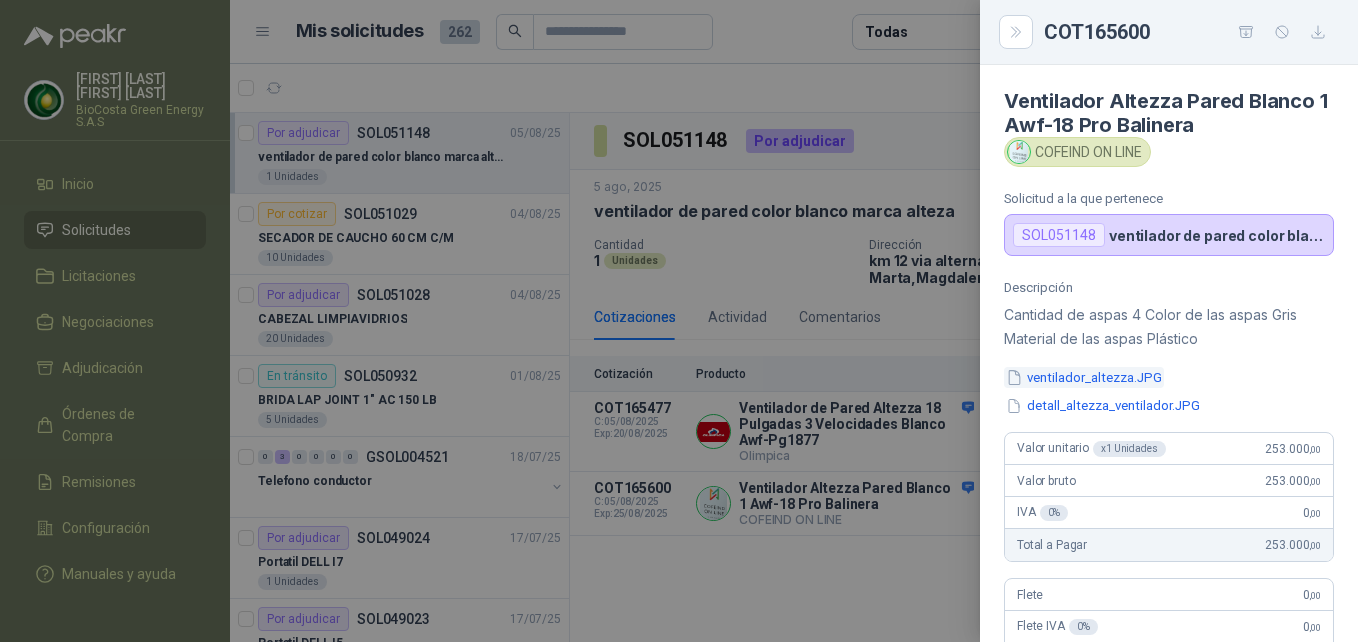 click on "ventilador_altezza.JPG" at bounding box center [1084, 377] 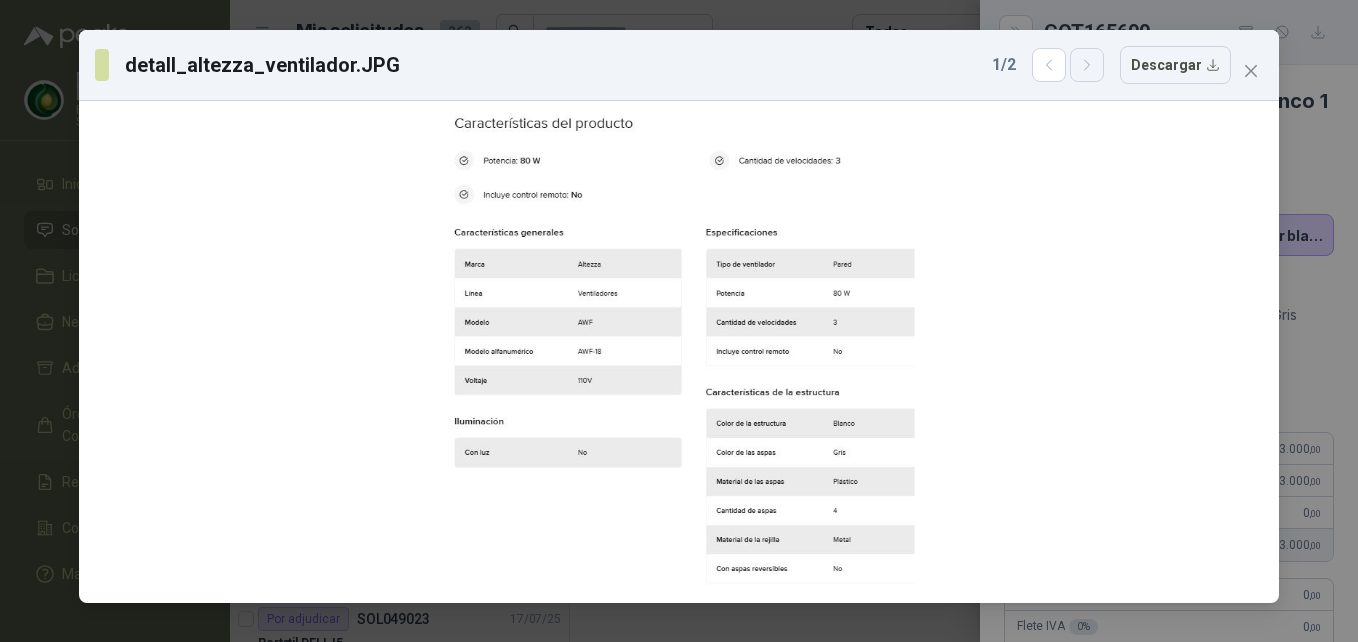 click 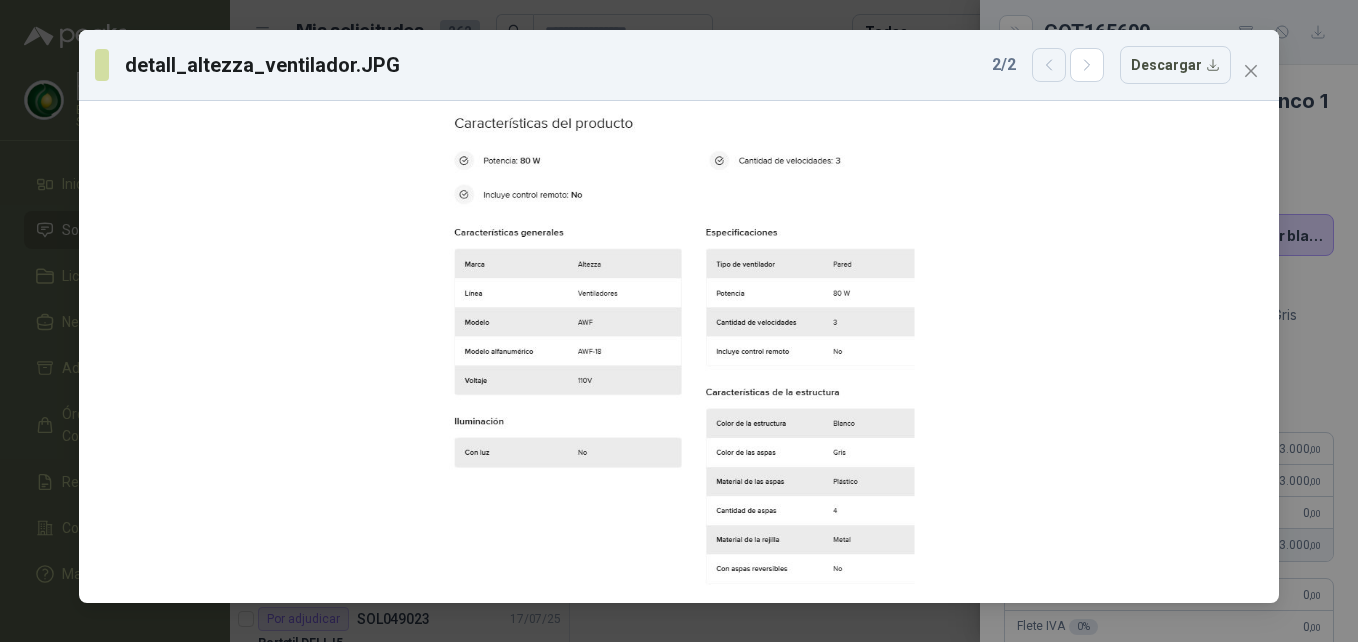 click 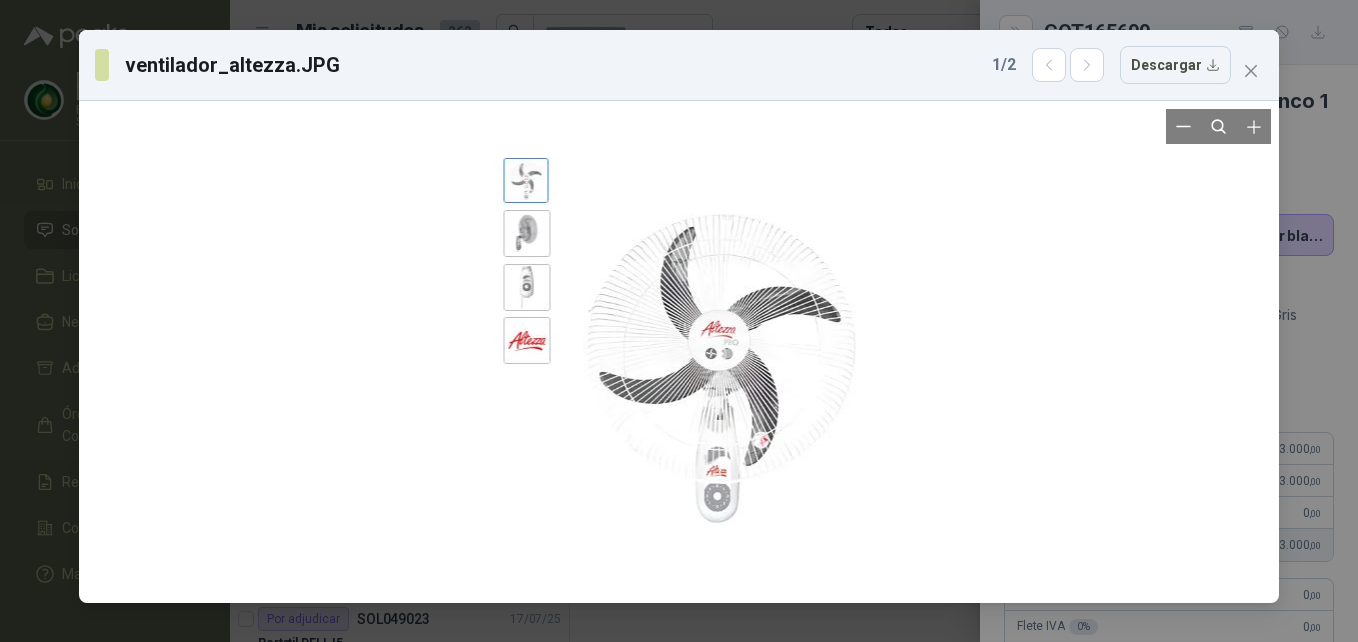 click at bounding box center (679, 352) 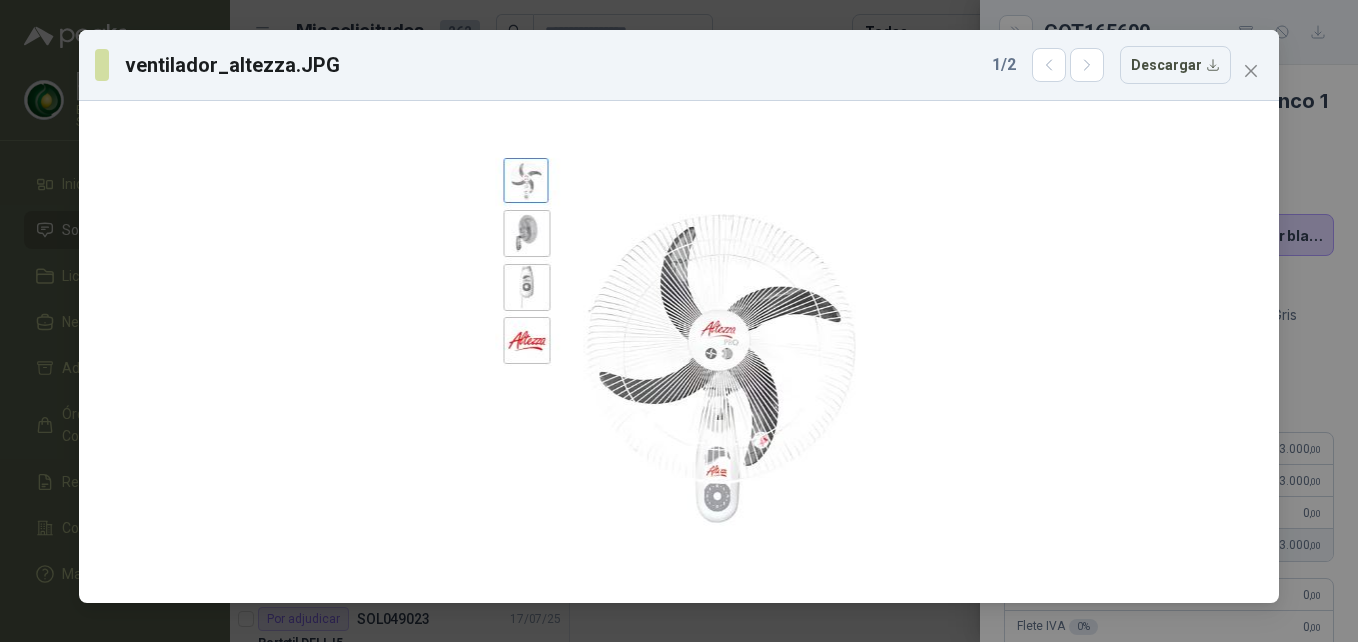 click on "ventilador_altezza.JPG   1 / 2 Descargar" at bounding box center [679, 65] 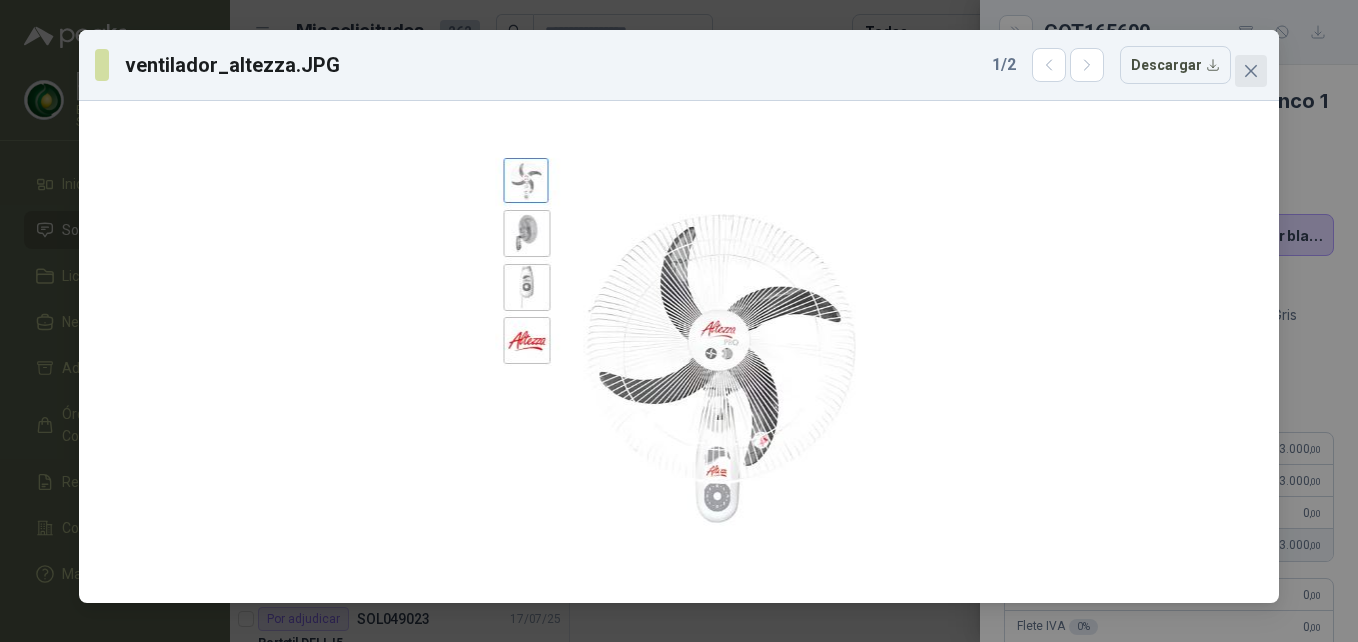 click 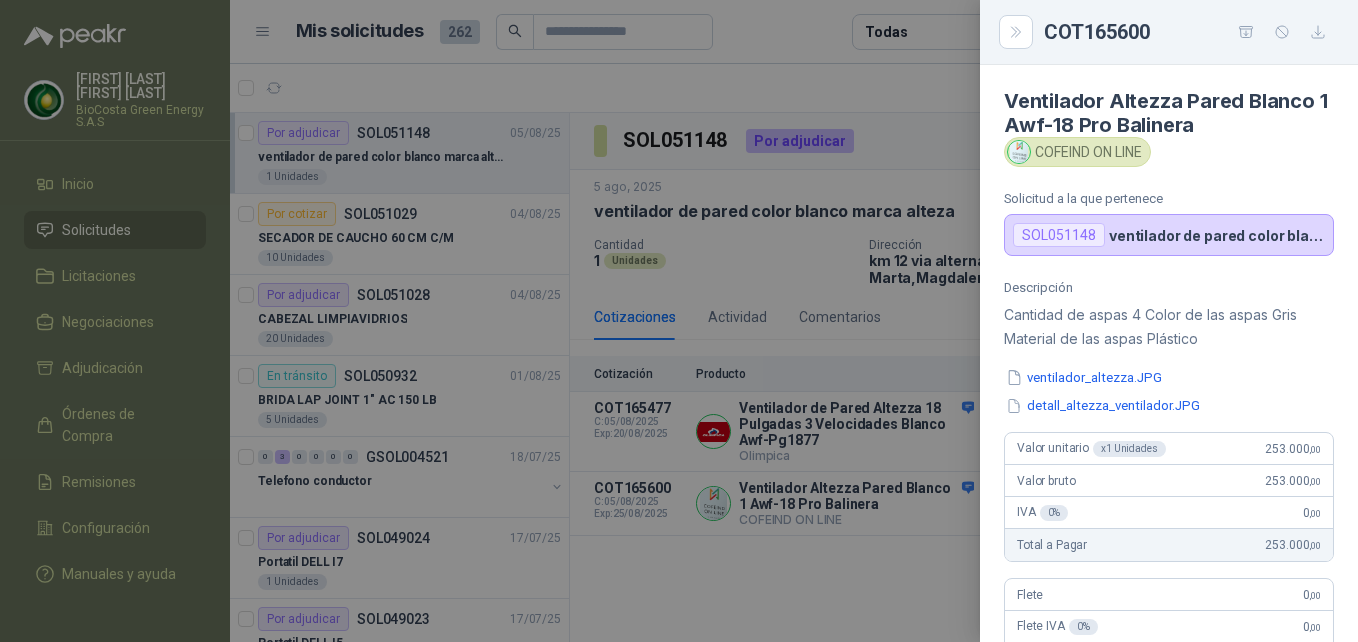 click at bounding box center (679, 321) 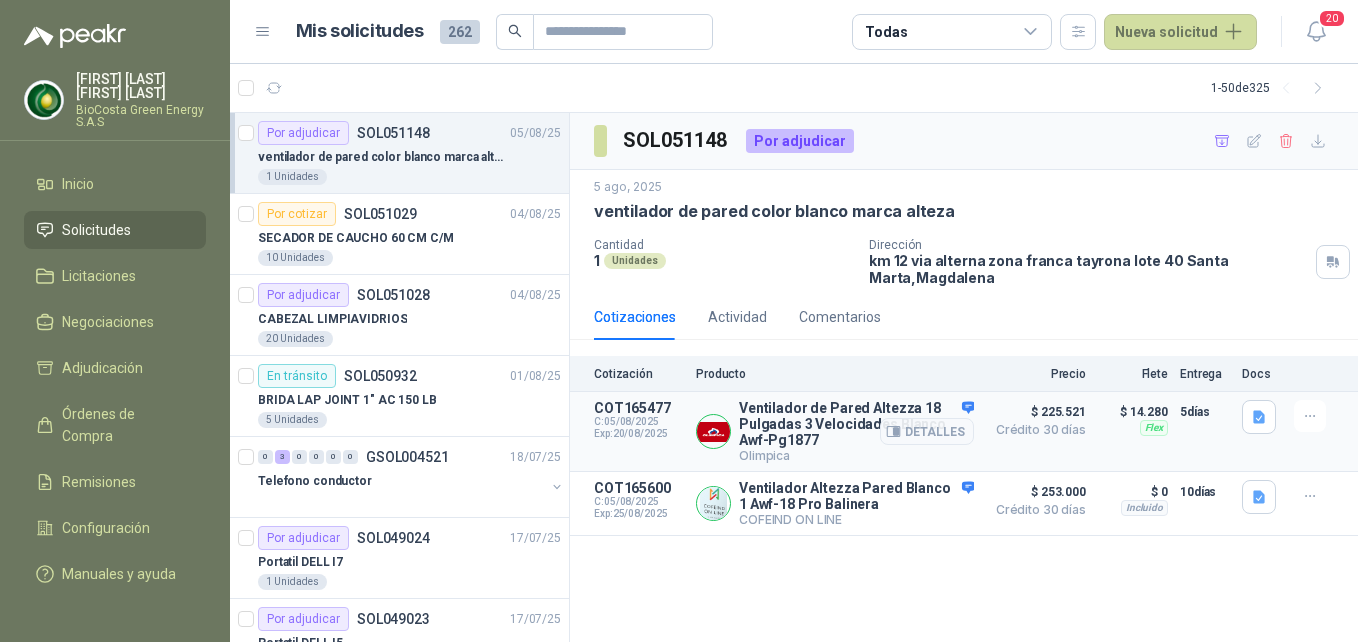 click on "Ventilador de Pared Altezza 18 Pulgadas 3 Velocidades Blanco Awf-Pg1877" at bounding box center (856, 424) 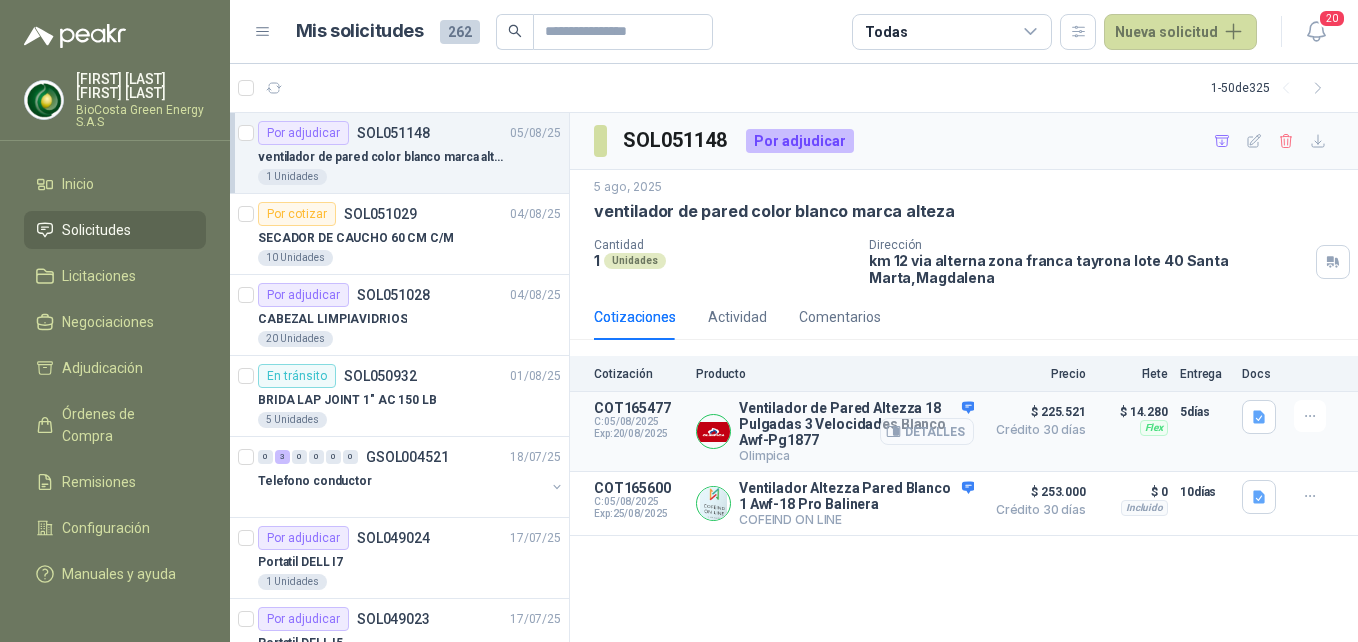 click on "Detalles" at bounding box center [927, 431] 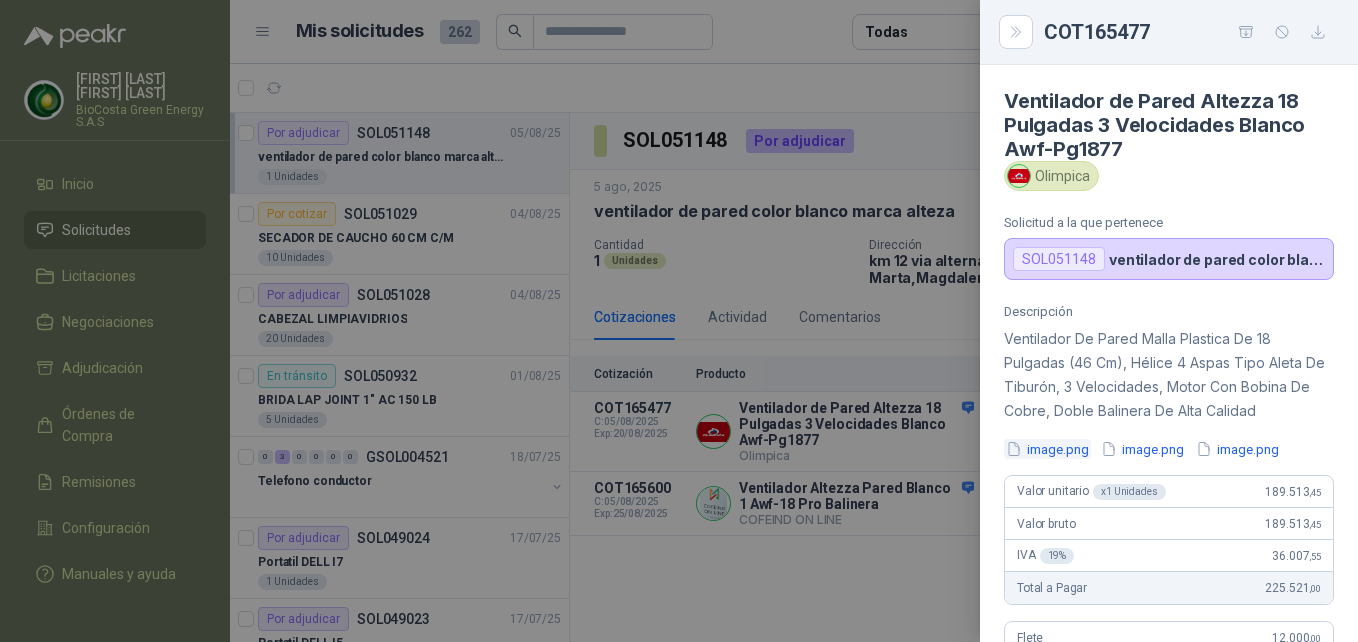 click on "image.png" at bounding box center [1047, 449] 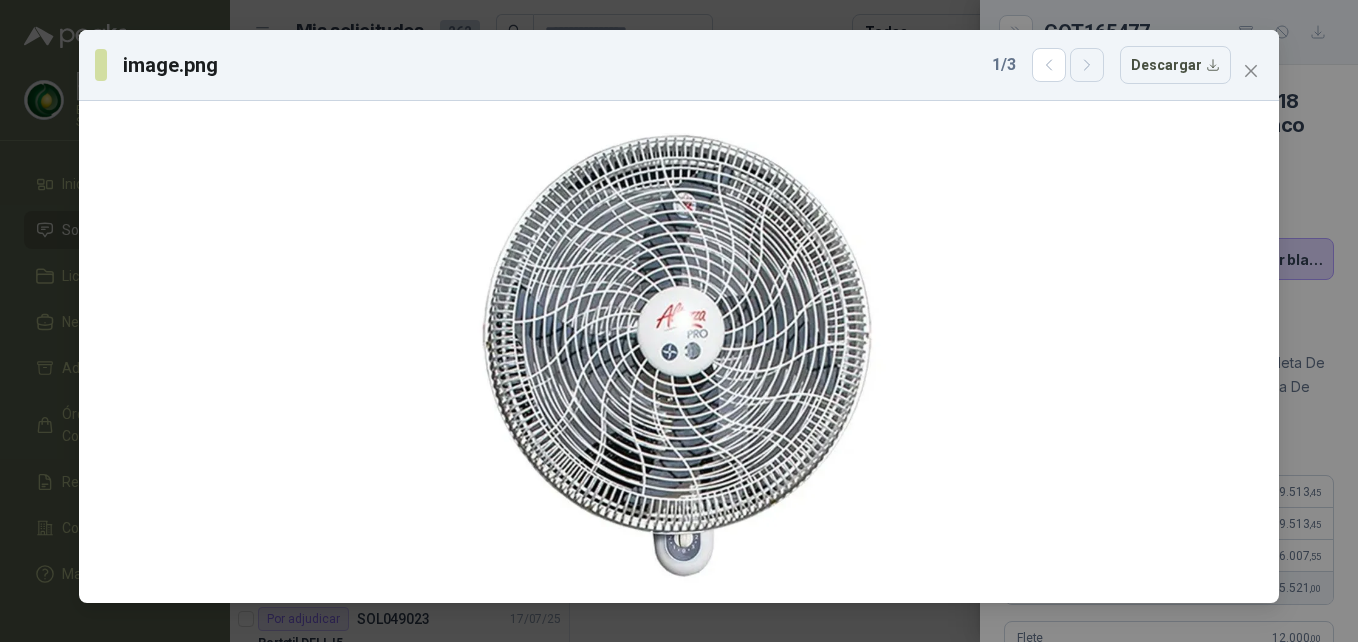 click 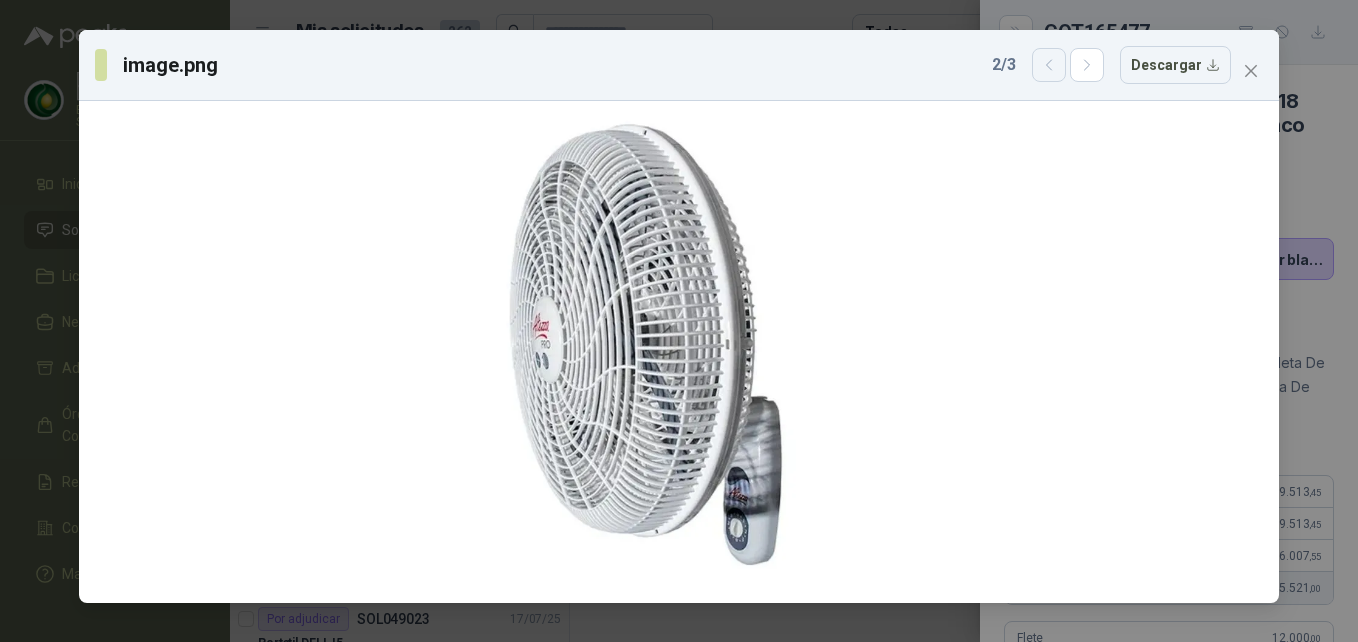click at bounding box center [1049, 65] 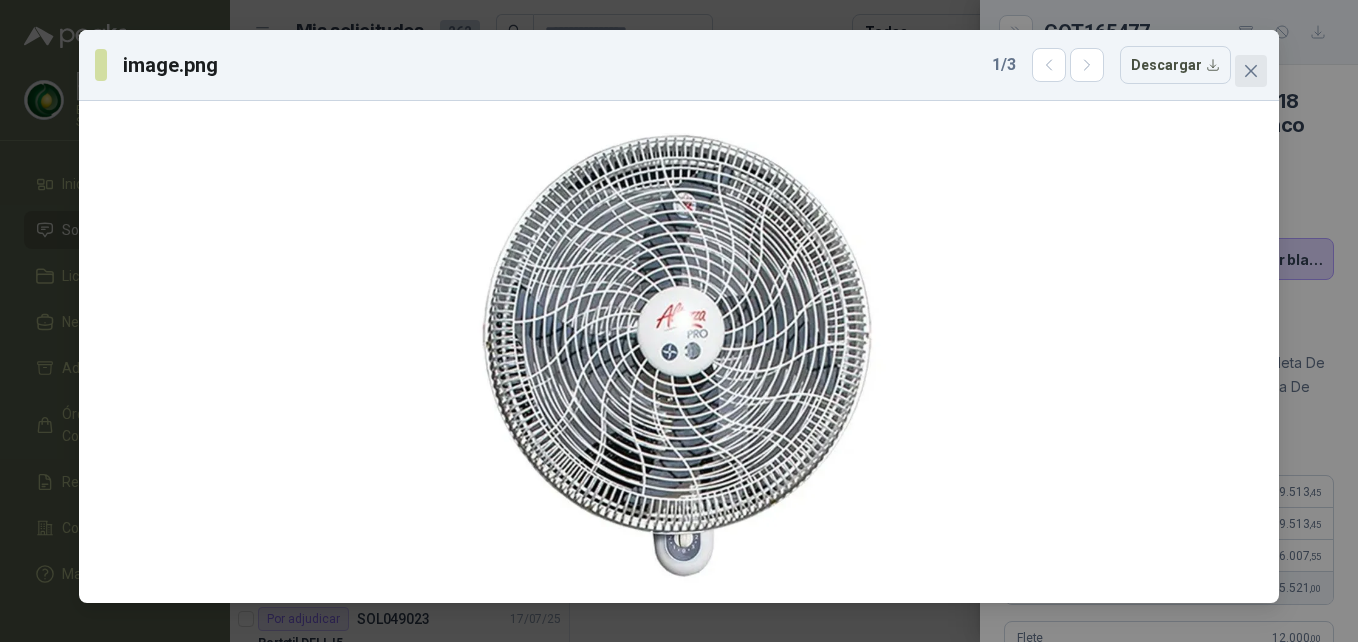 click at bounding box center [1251, 71] 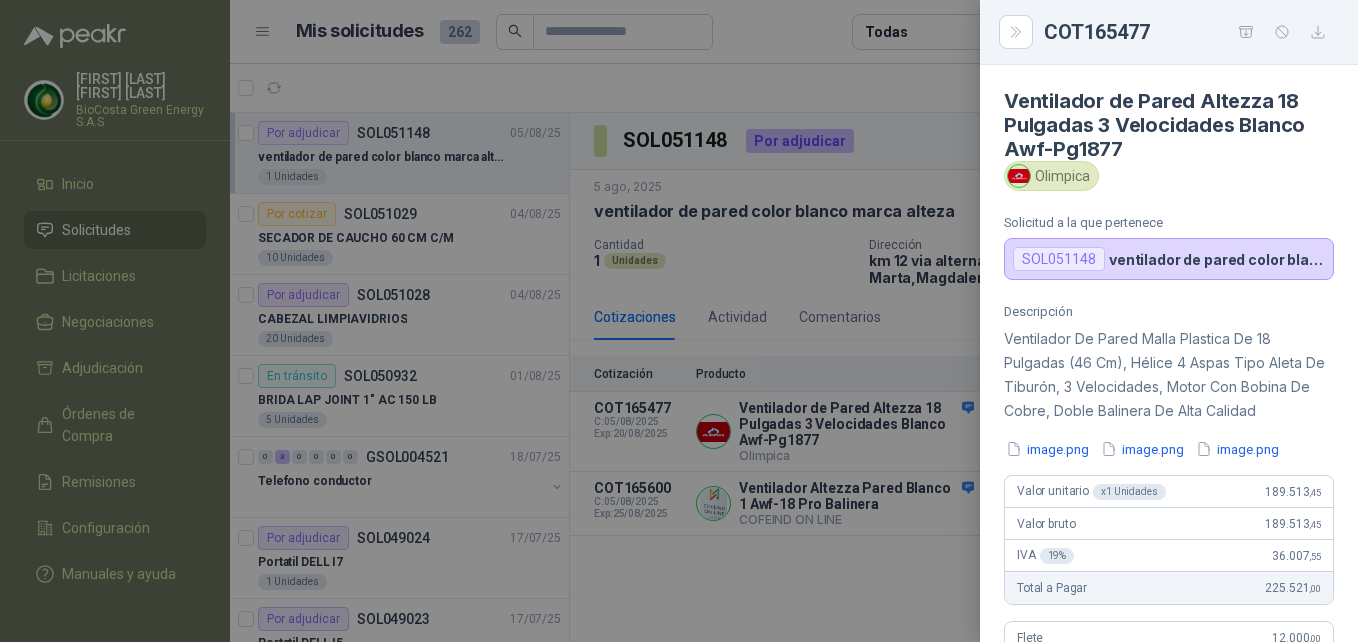 drag, startPoint x: 924, startPoint y: 476, endPoint x: 880, endPoint y: 504, distance: 52.153618 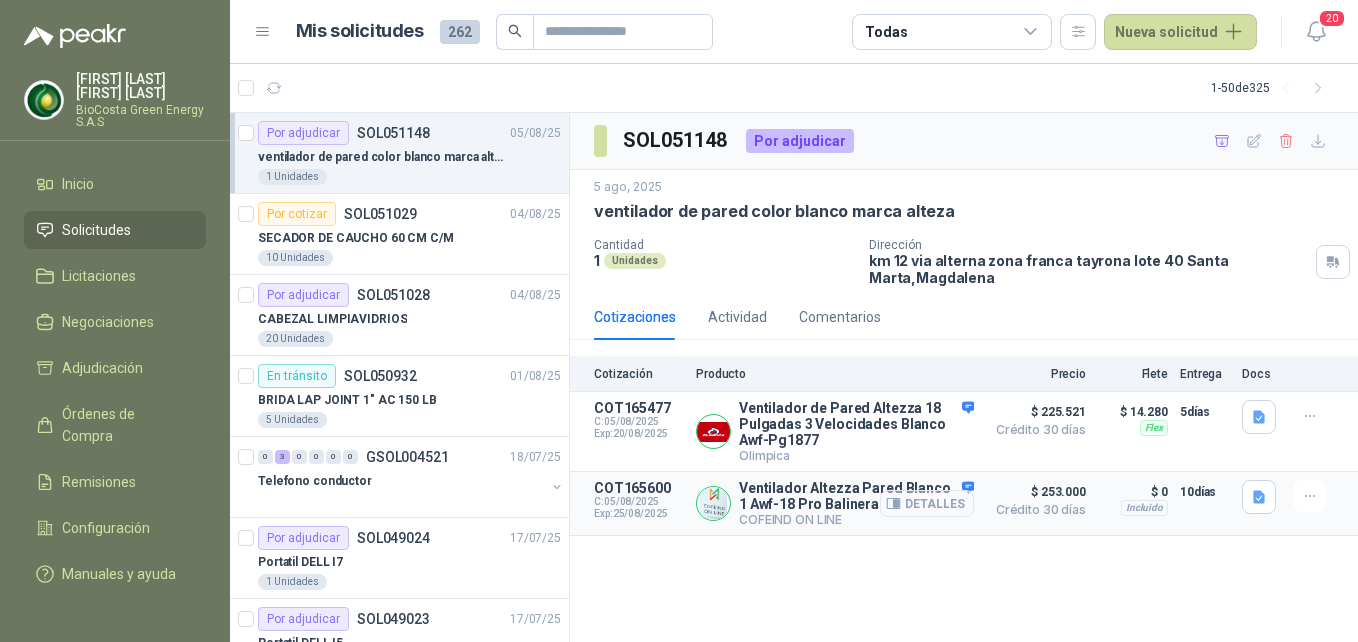 click on "Detalles" at bounding box center (927, 503) 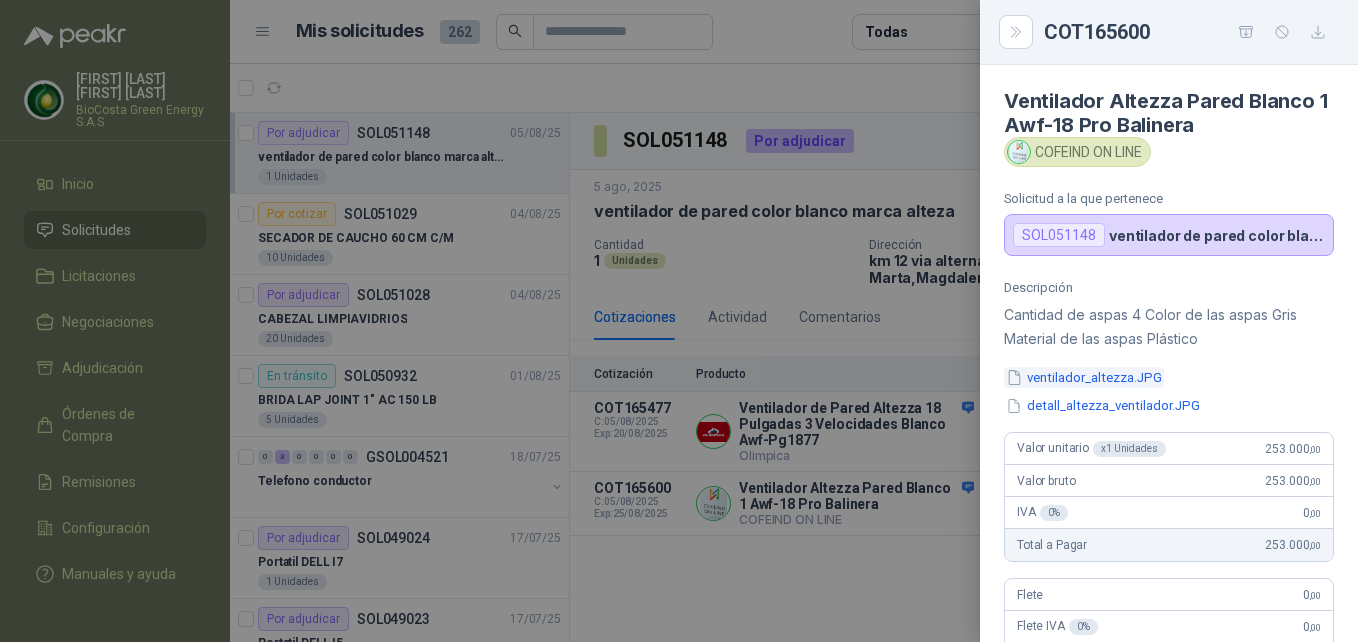 click on "ventilador_altezza.JPG" at bounding box center [1084, 377] 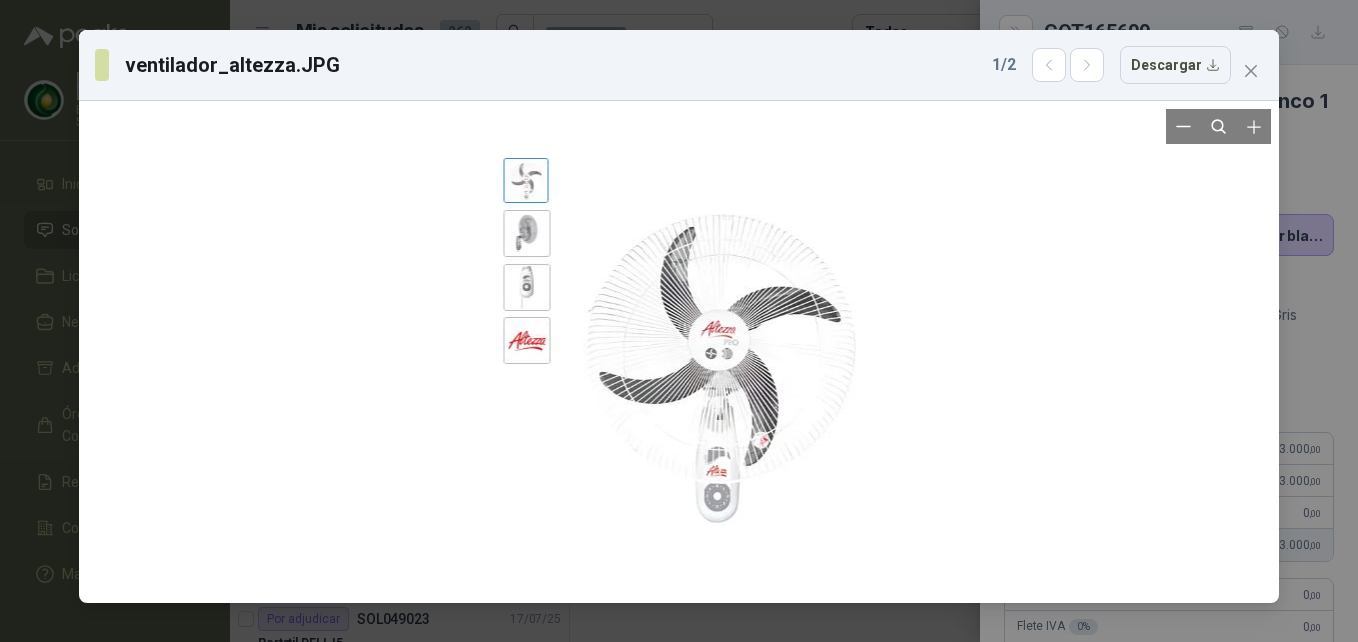 click at bounding box center (679, 352) 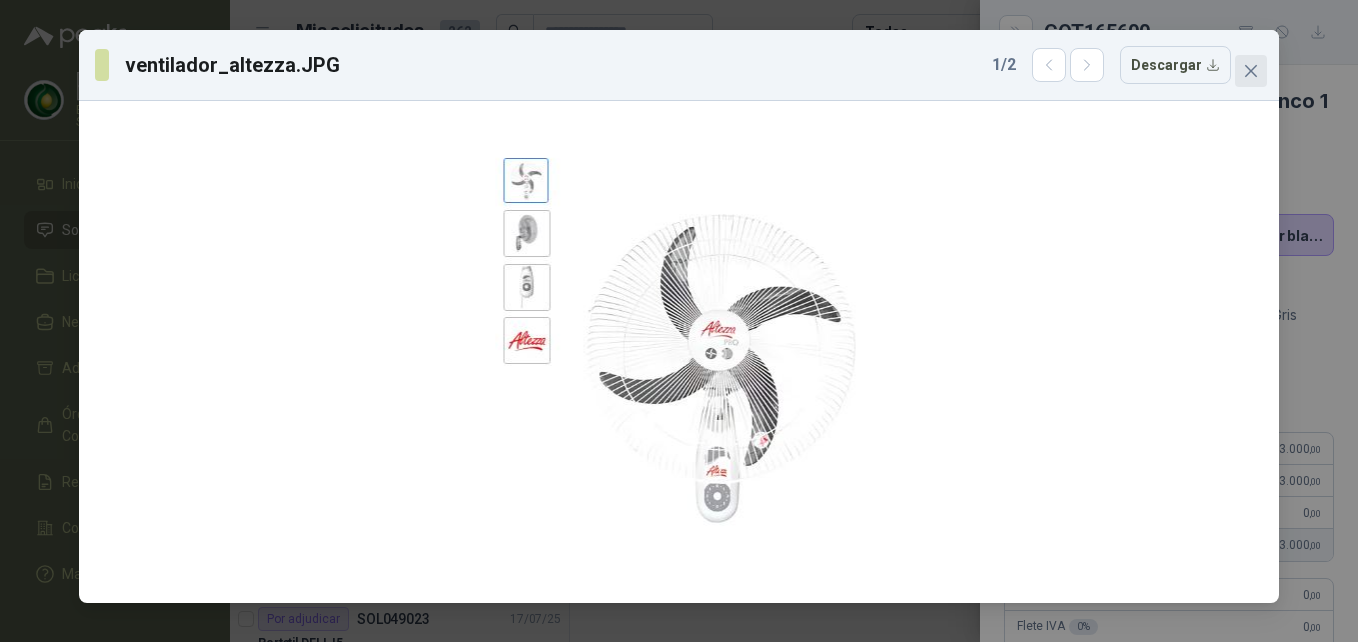 click at bounding box center [1251, 71] 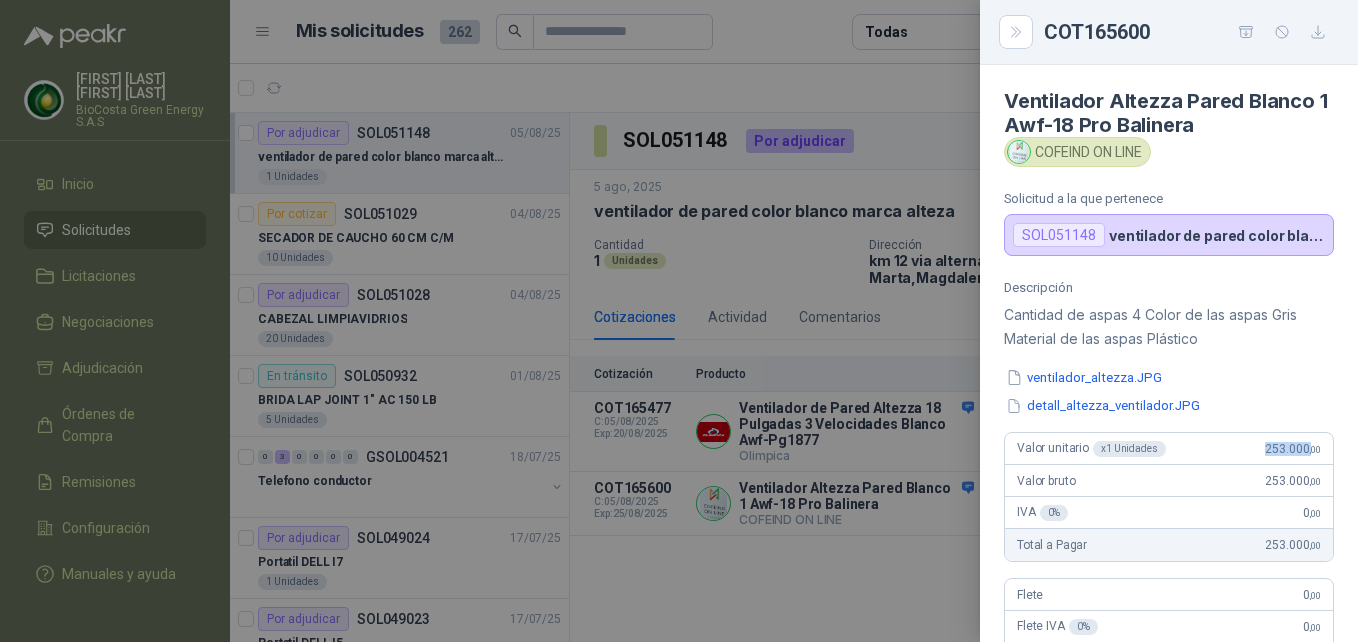 drag, startPoint x: 1253, startPoint y: 449, endPoint x: 1296, endPoint y: 443, distance: 43.416588 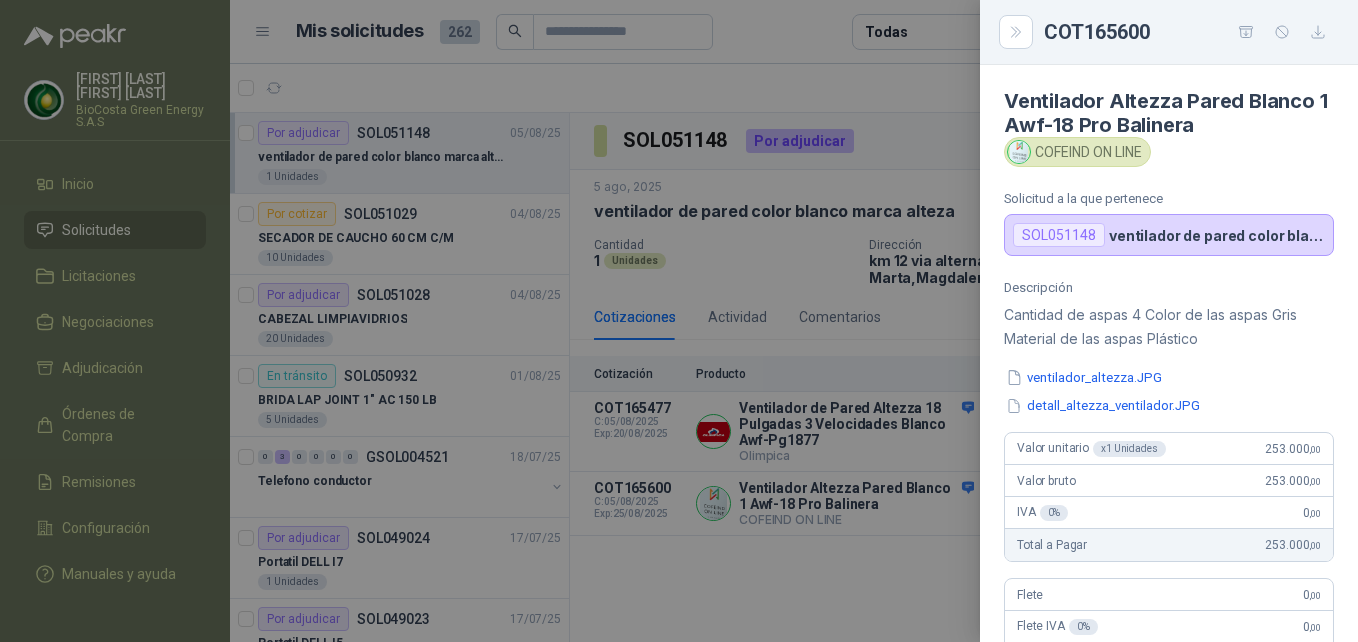 click at bounding box center (679, 321) 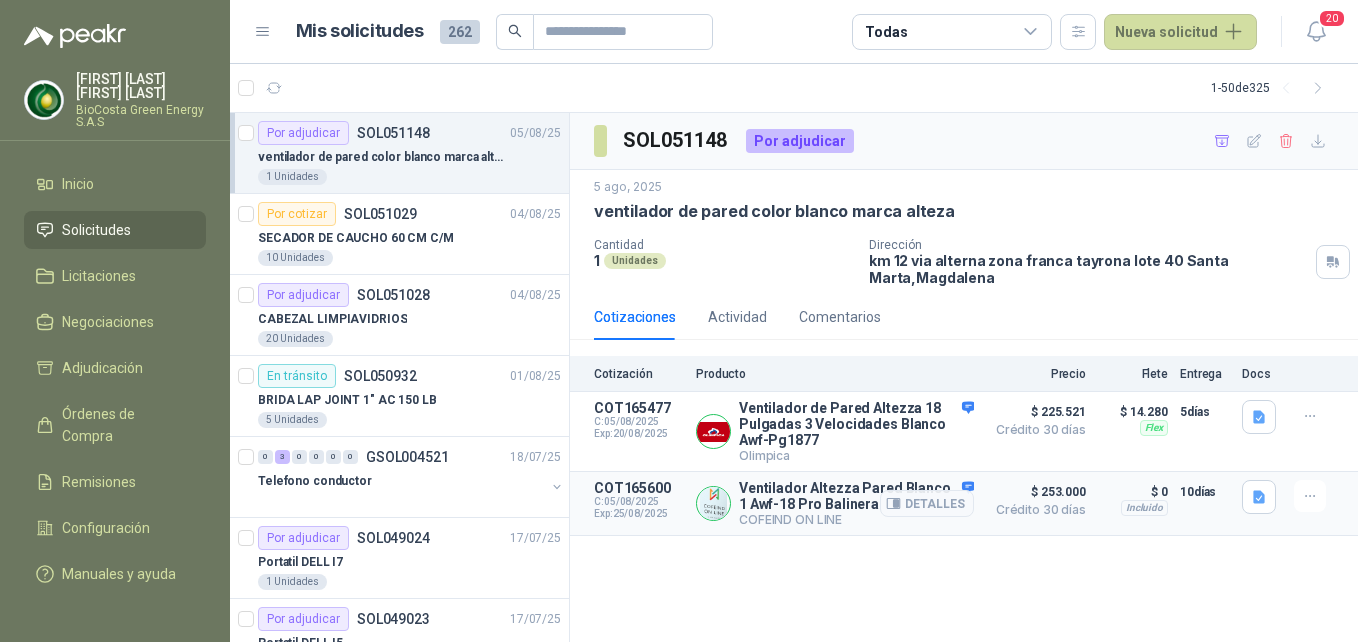 click on "Ventilador Altezza Pared Blanco 1 Awf-18 Pro Balinera" at bounding box center [856, 496] 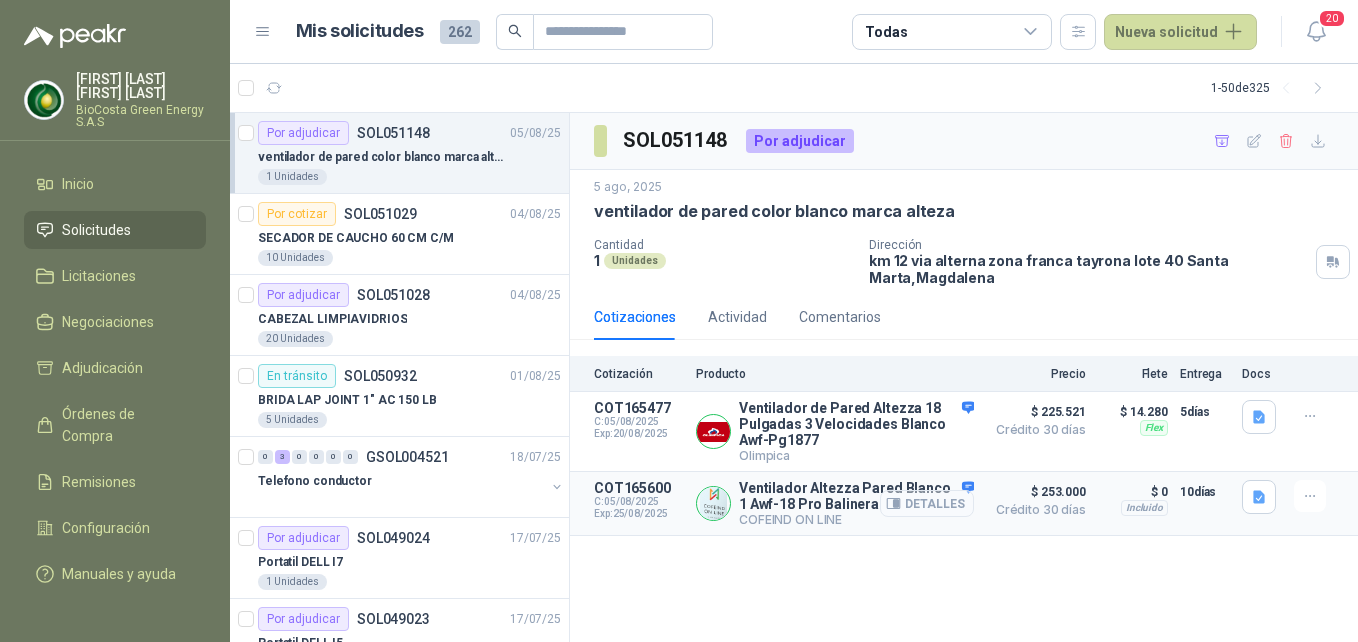 click on "Detalles" at bounding box center (927, 503) 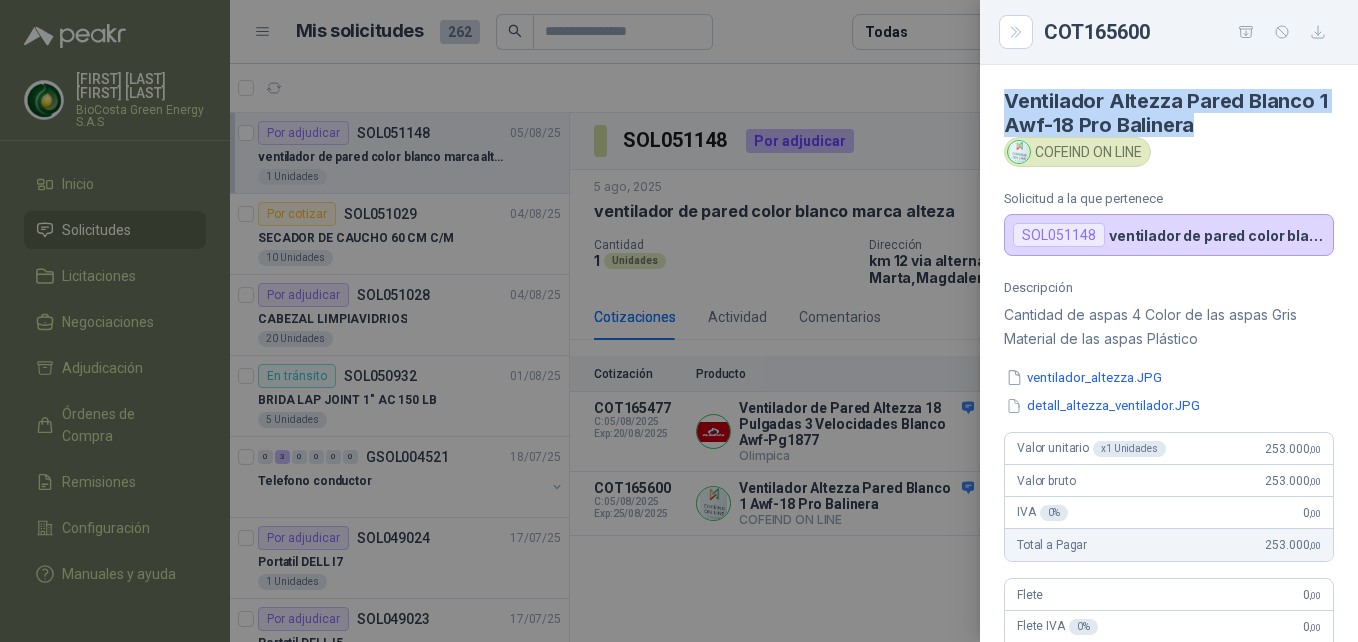 drag, startPoint x: 1005, startPoint y: 100, endPoint x: 1223, endPoint y: 122, distance: 219.10728 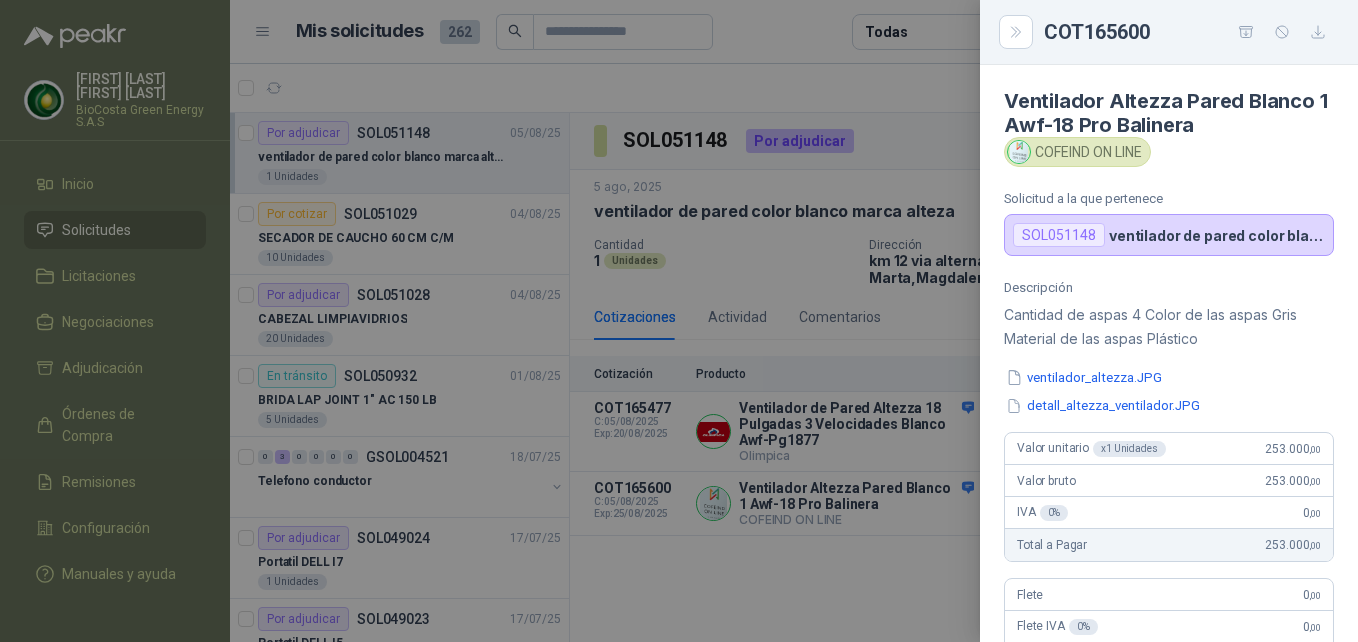 click at bounding box center (679, 321) 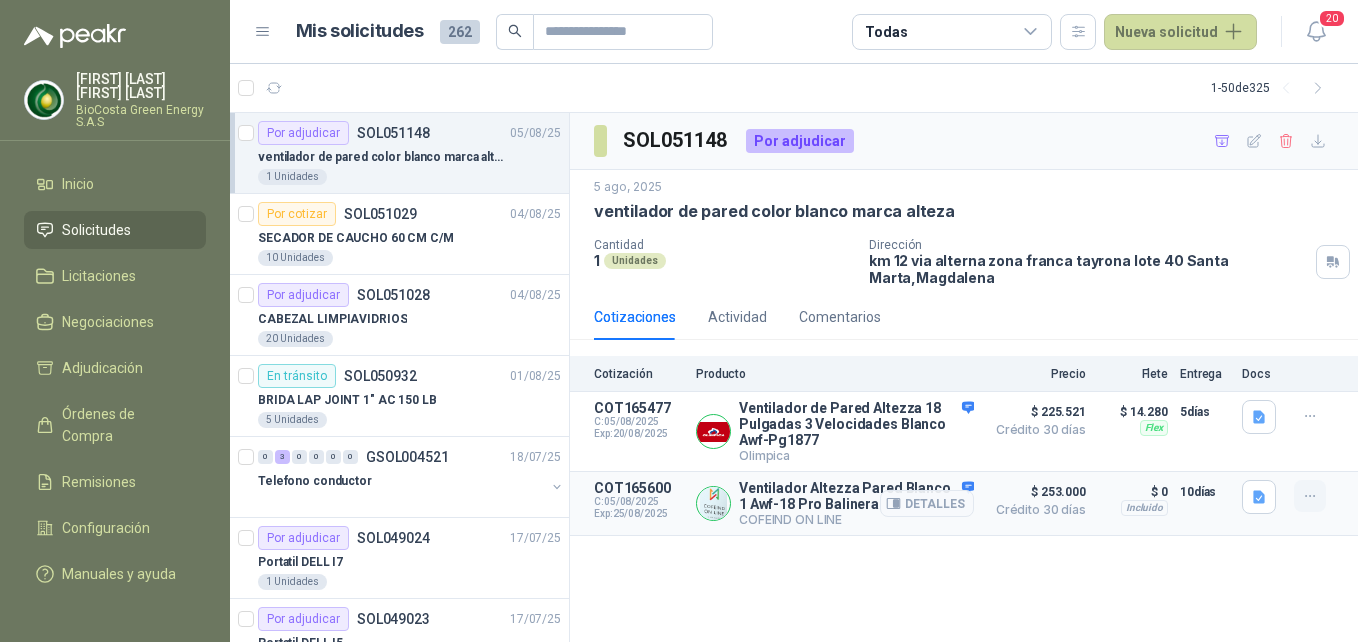 click 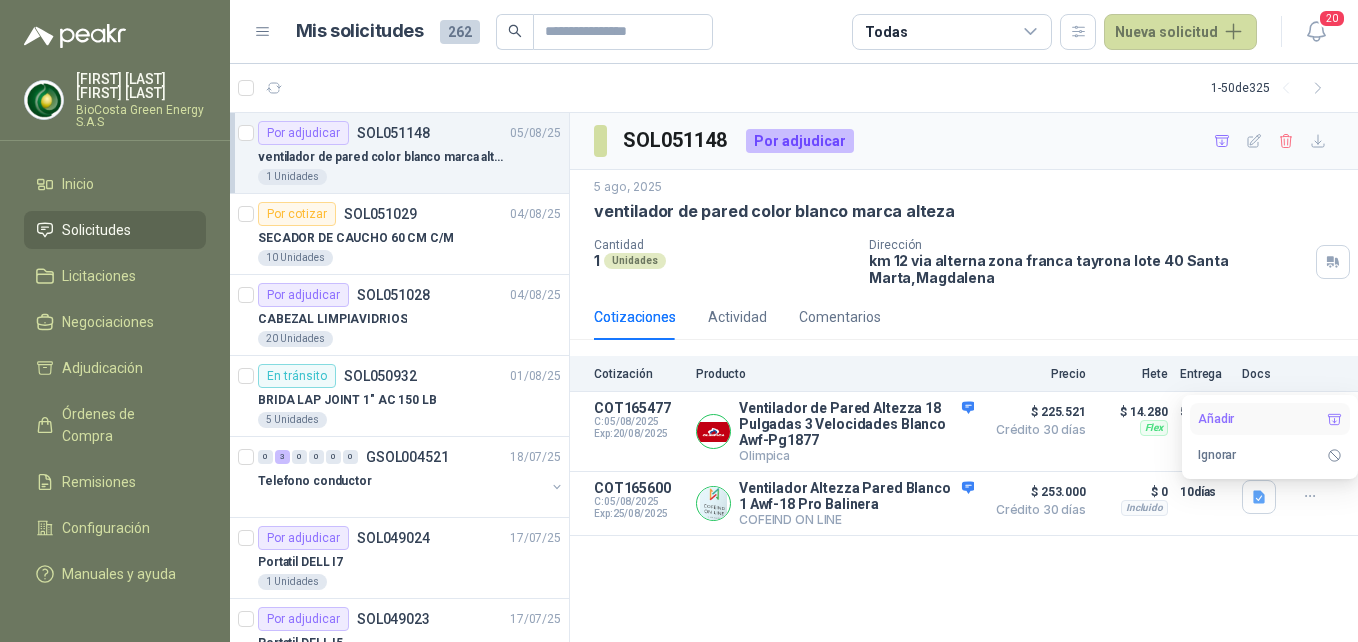 click on "Añadir" at bounding box center (1270, 419) 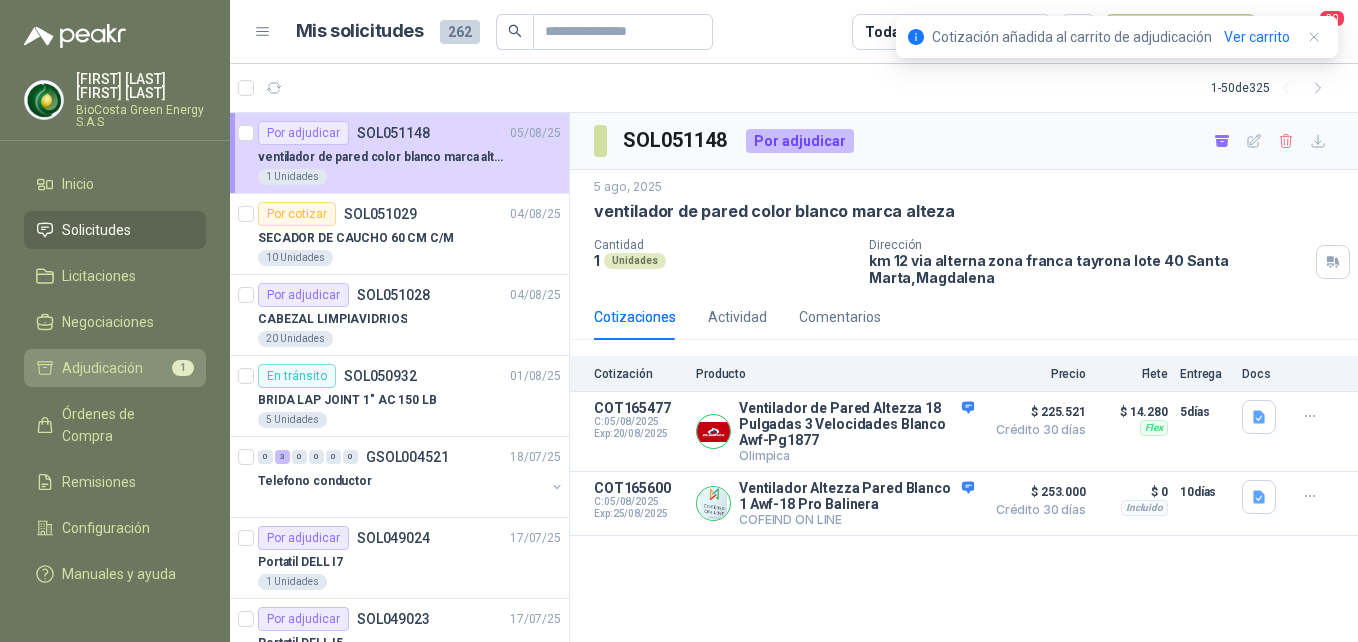 click on "Adjudicación 1" at bounding box center (115, 368) 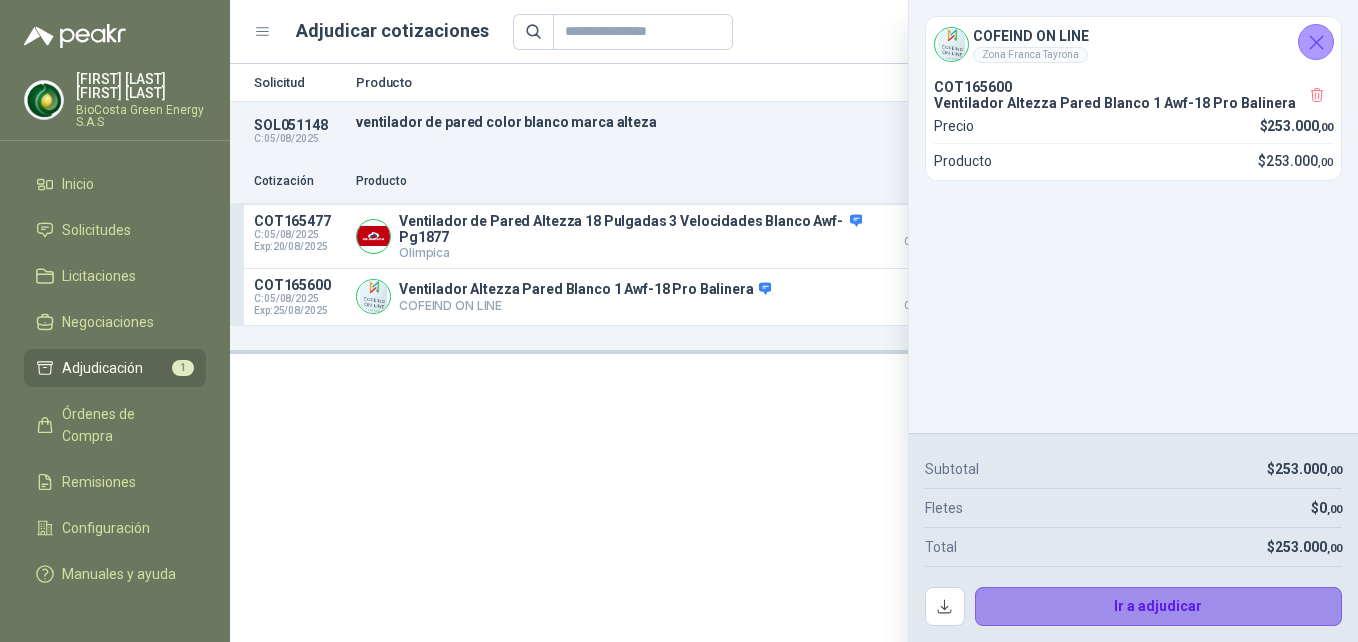 click on "Ir a adjudicar" at bounding box center [1159, 607] 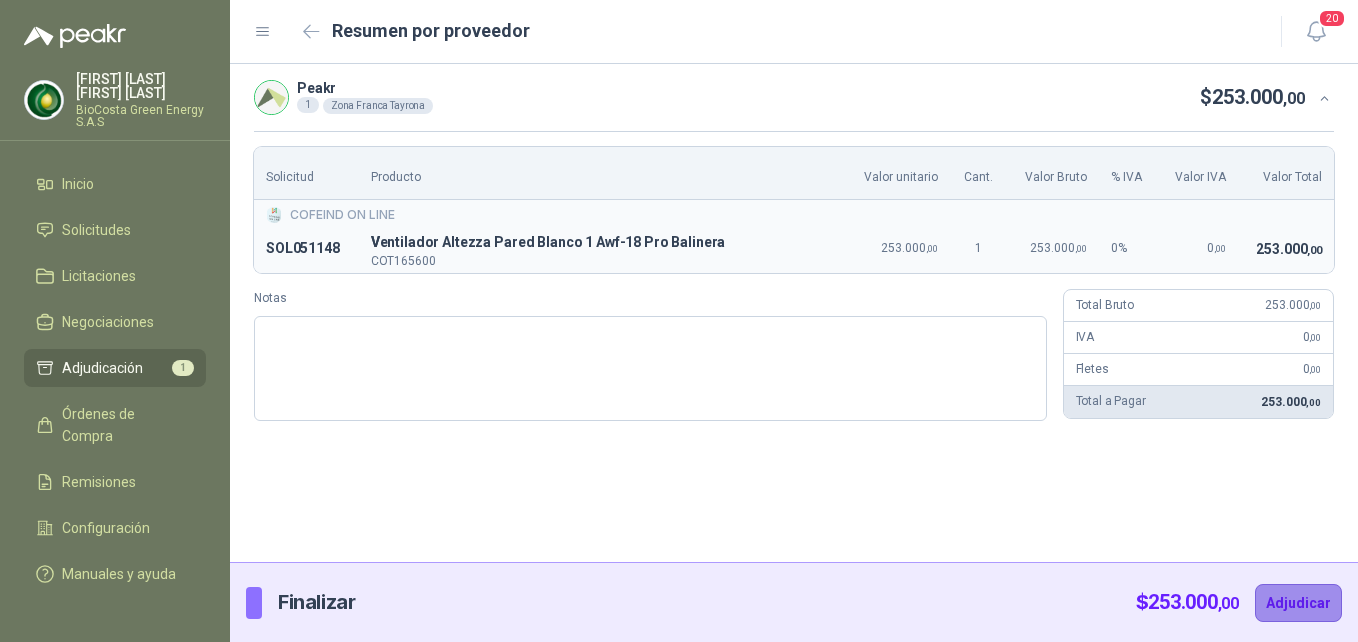 click on "Adjudicar" at bounding box center (1298, 603) 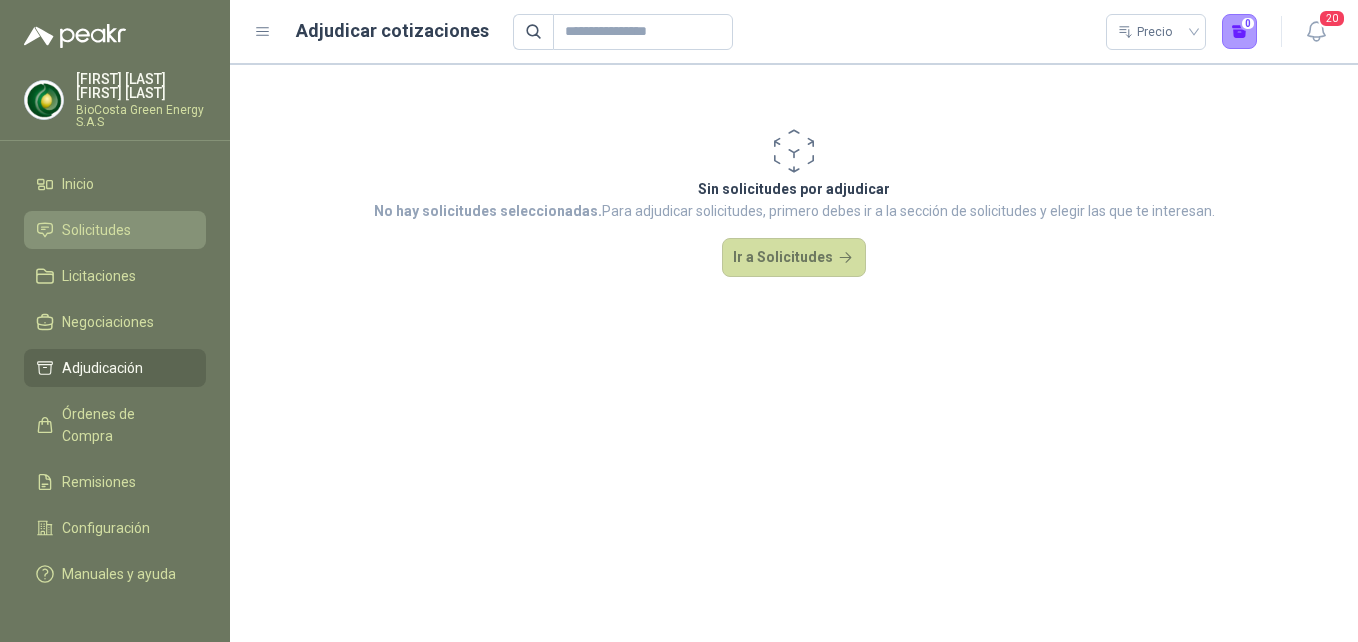 click on "Solicitudes" at bounding box center [96, 230] 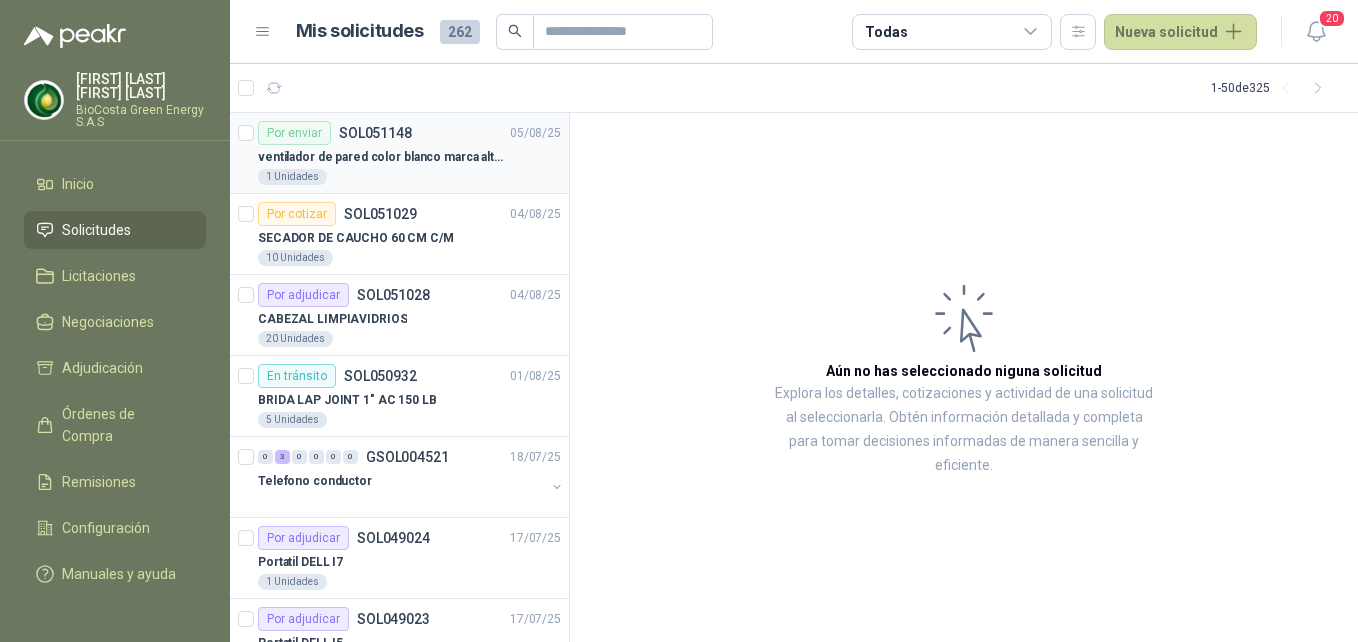 click on "ventilador de pared color blanco marca alteza" at bounding box center (382, 157) 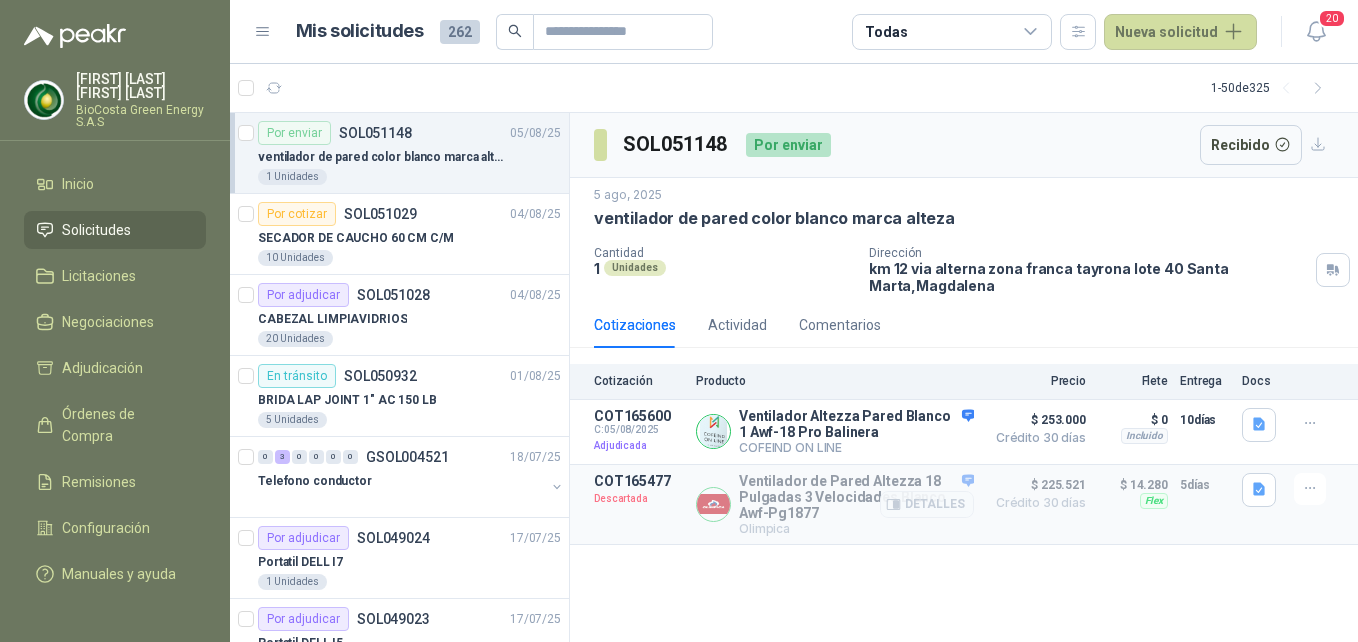 click on "Detalles" at bounding box center (927, 504) 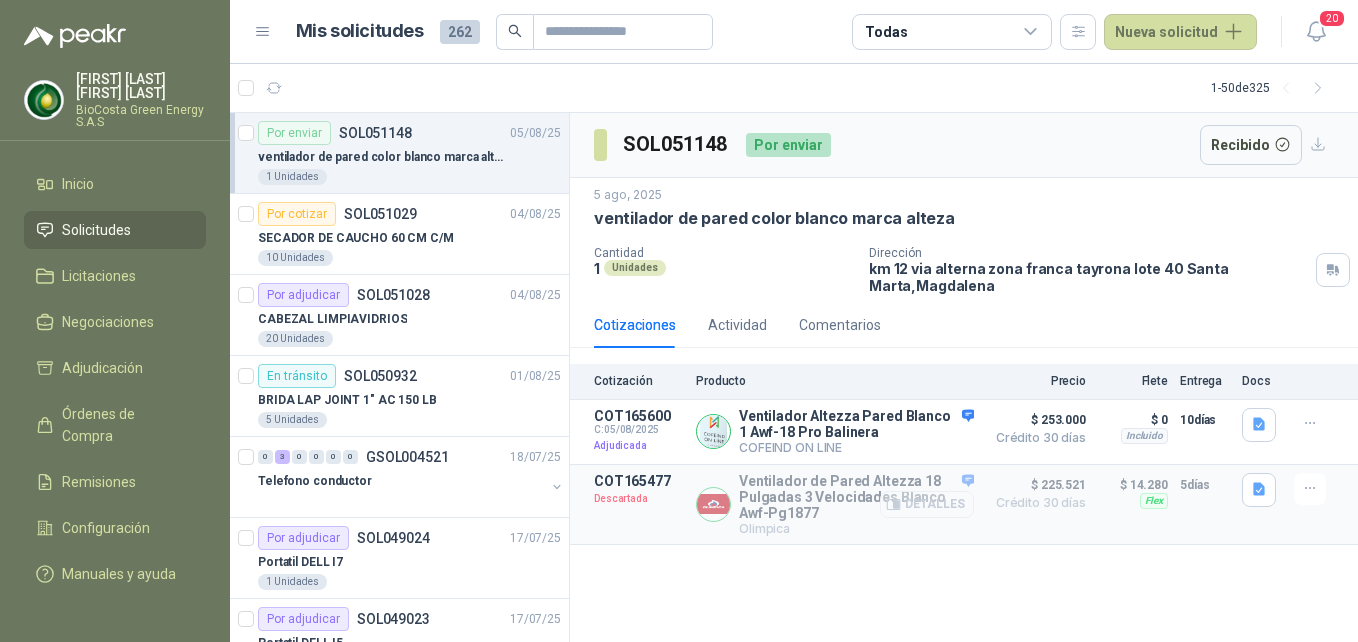 click on "Detalles" at bounding box center [927, 504] 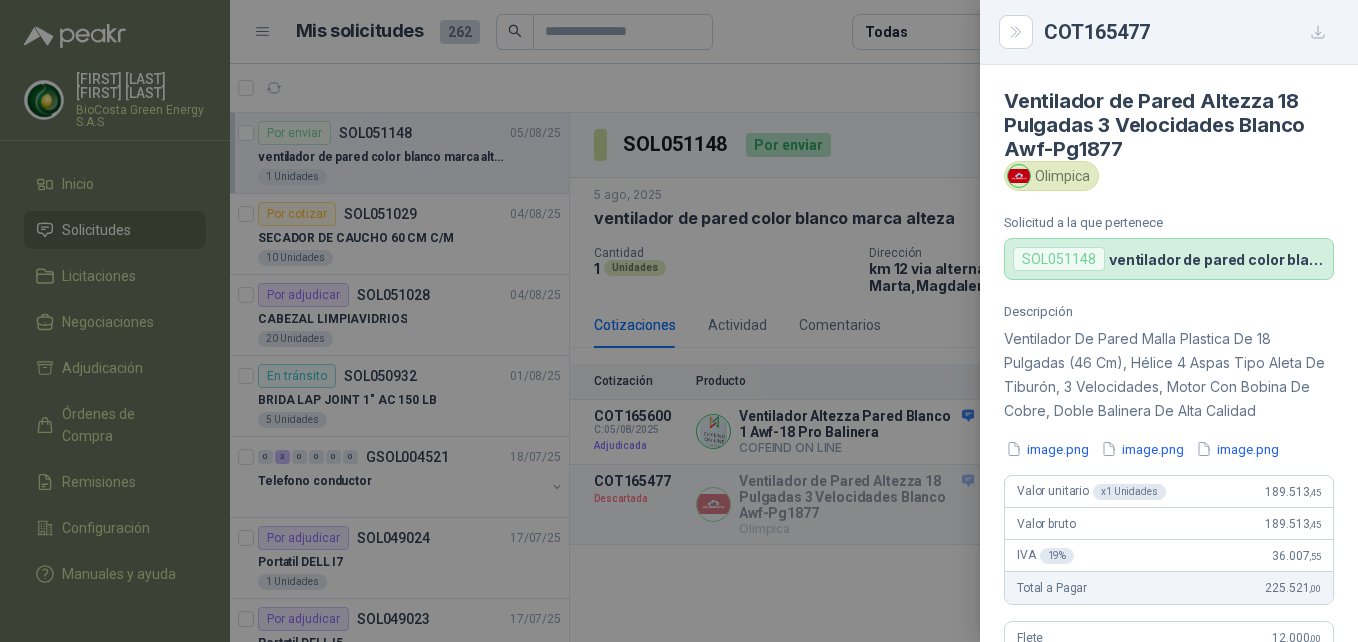 click at bounding box center (679, 321) 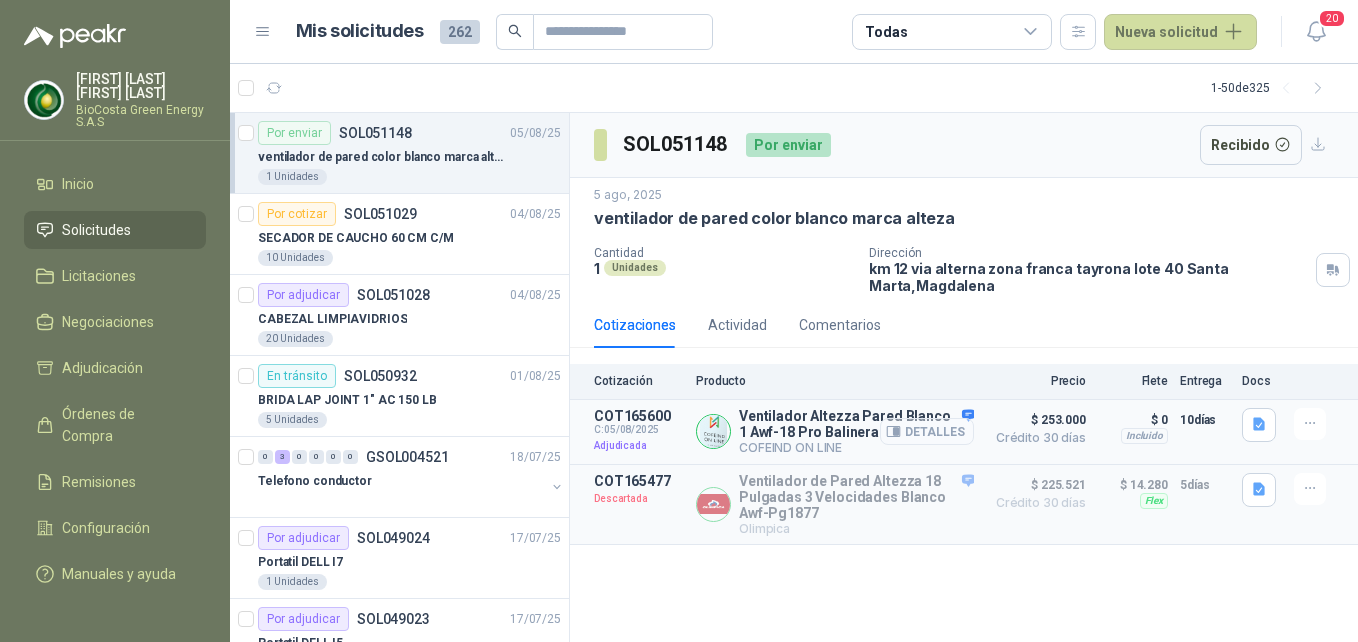 click on "Detalles" at bounding box center (927, 431) 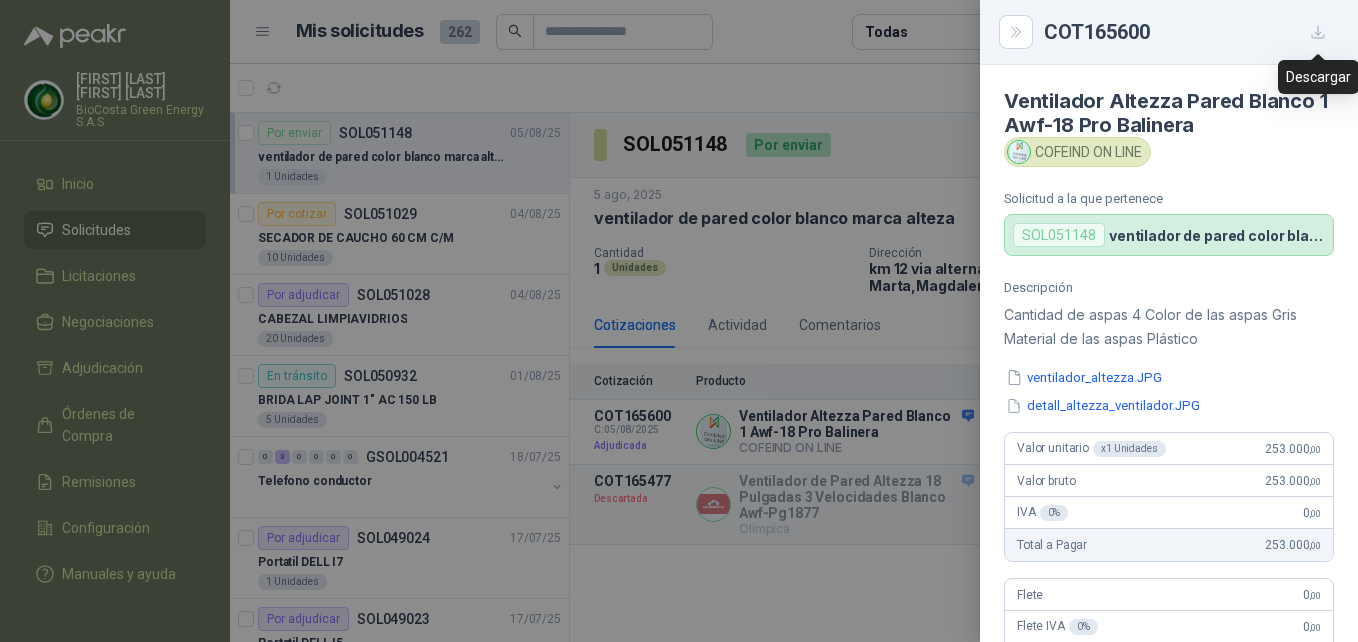 click 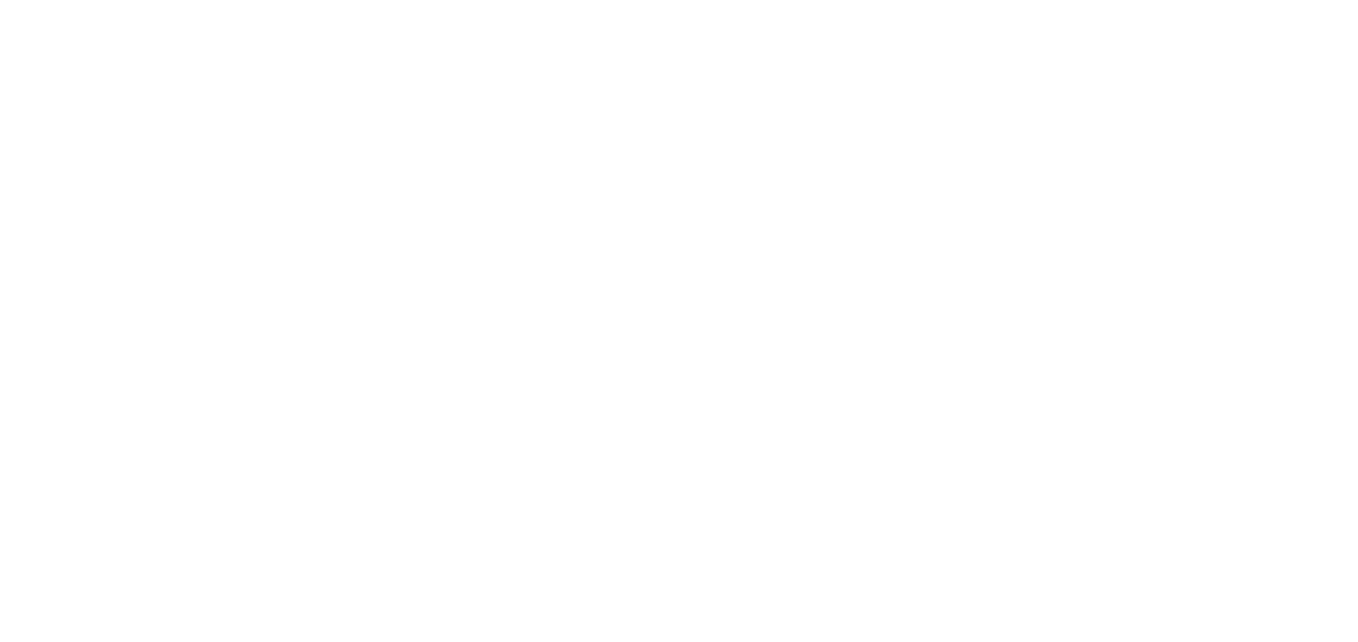 scroll, scrollTop: 0, scrollLeft: 0, axis: both 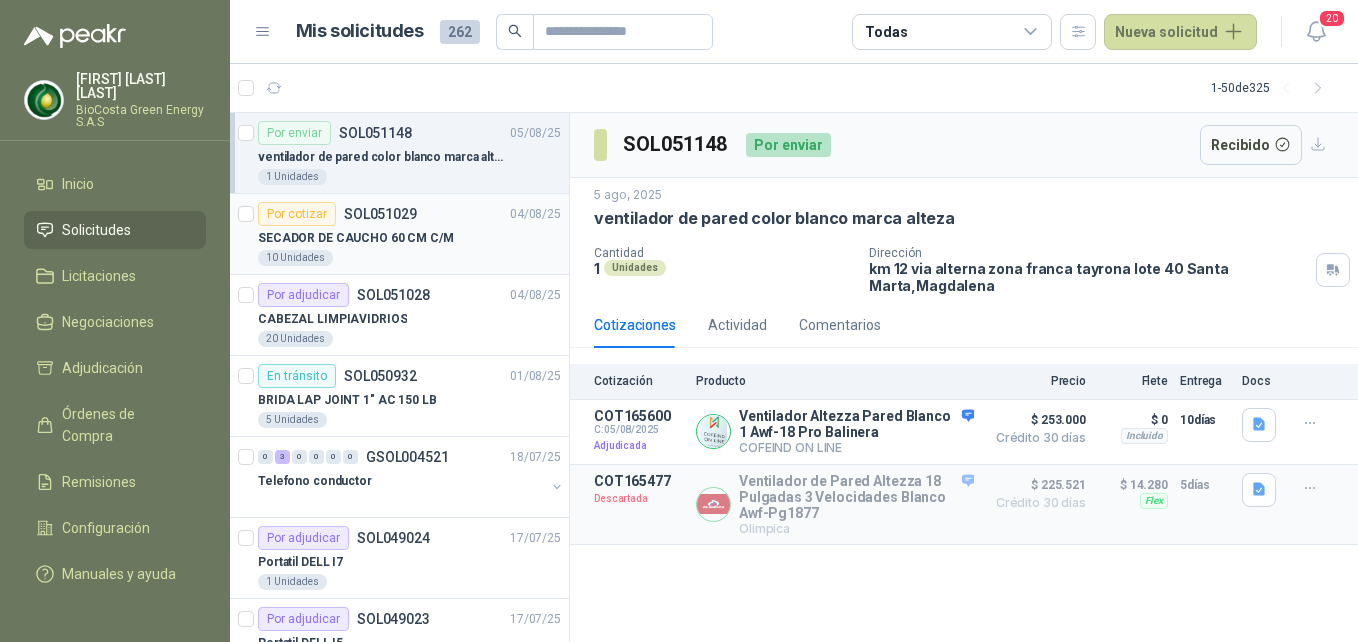 click on "Por cotizar SOL051029 [DATE]   SECADOR DE CAUCHO 60 CM C/M 10   Unidades" at bounding box center [399, 234] 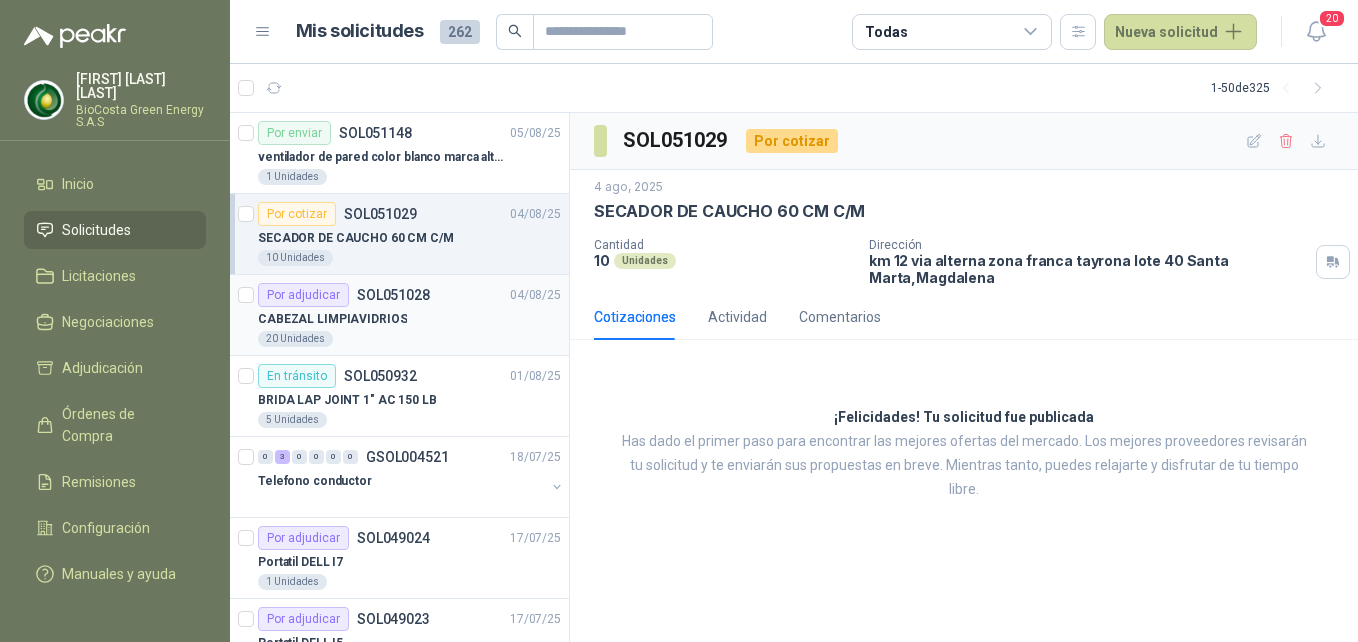 click on "CABEZAL LIMPIAVIDRIOS" at bounding box center (409, 319) 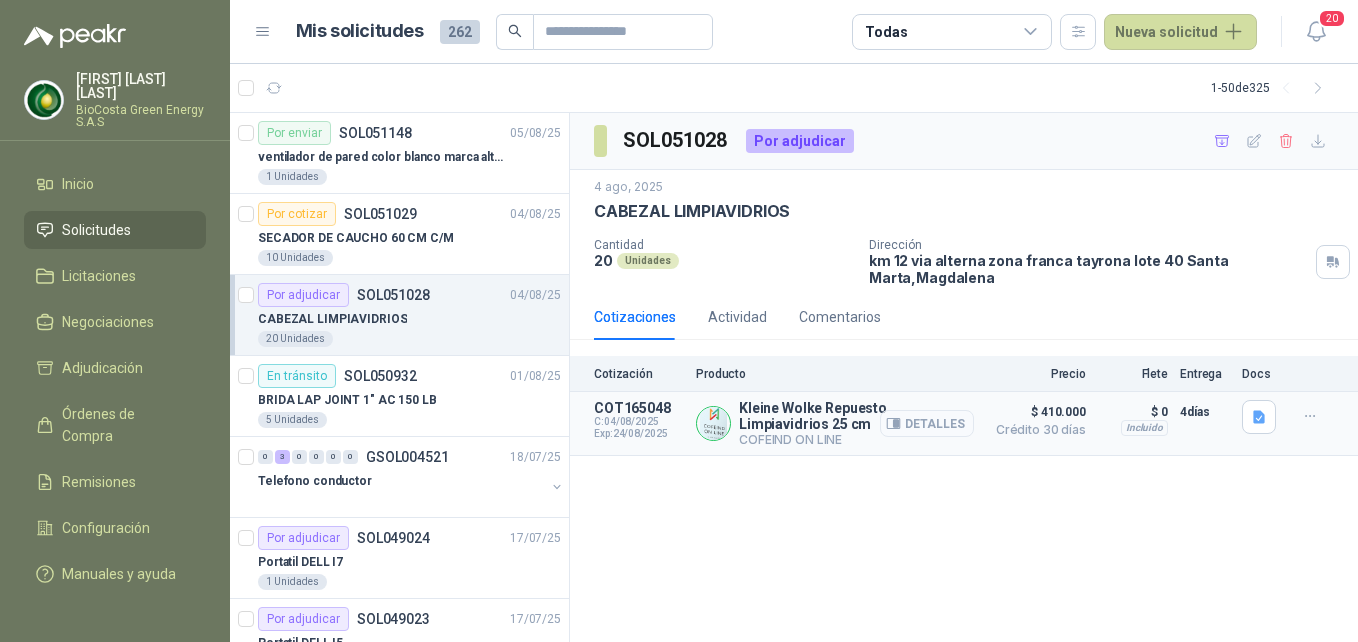 click on "Detalles" at bounding box center (927, 423) 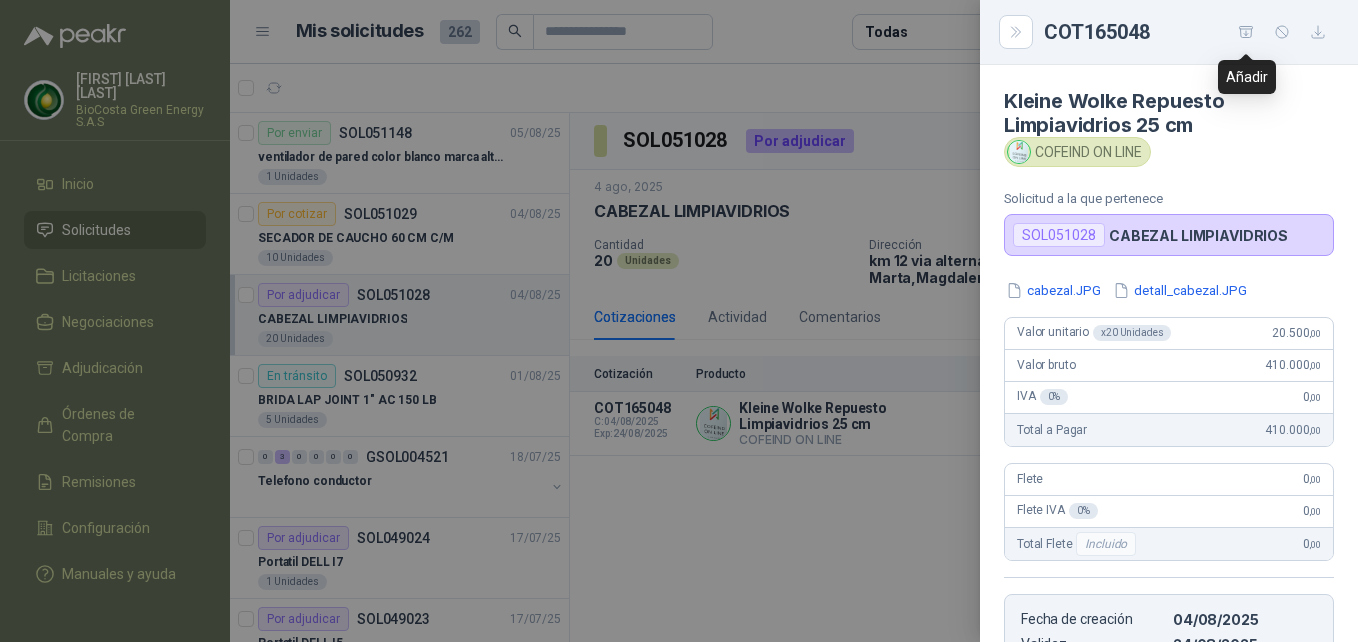 click 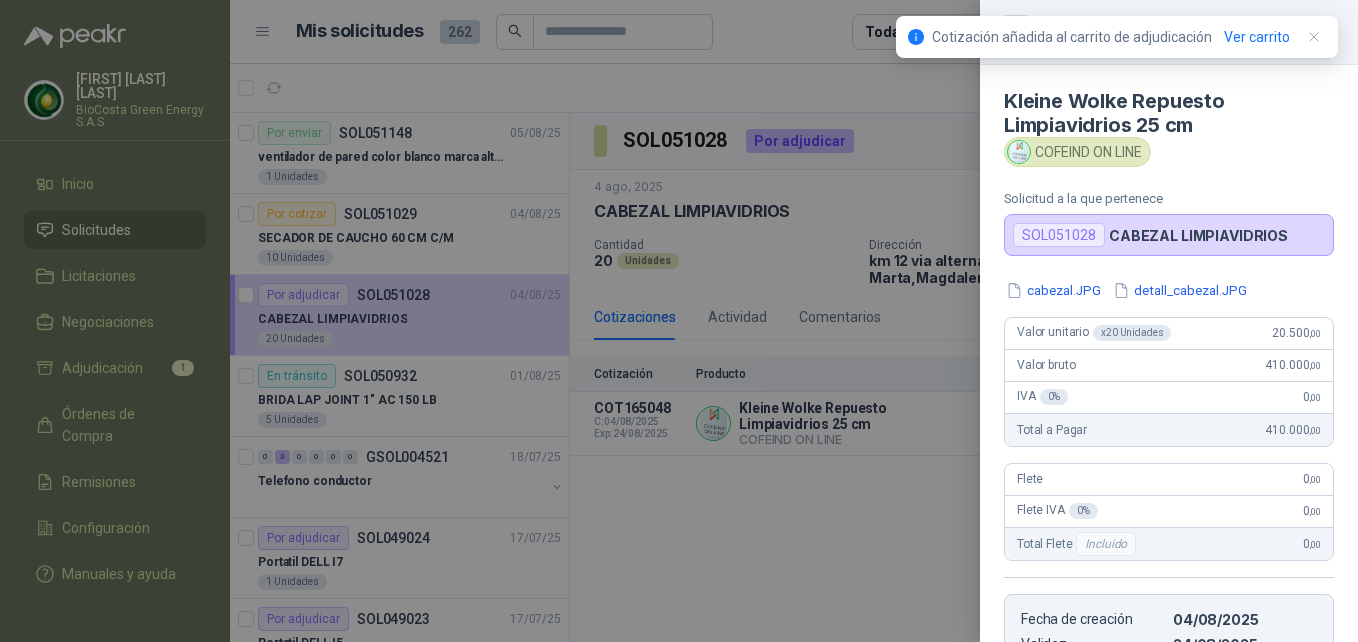 click at bounding box center [679, 321] 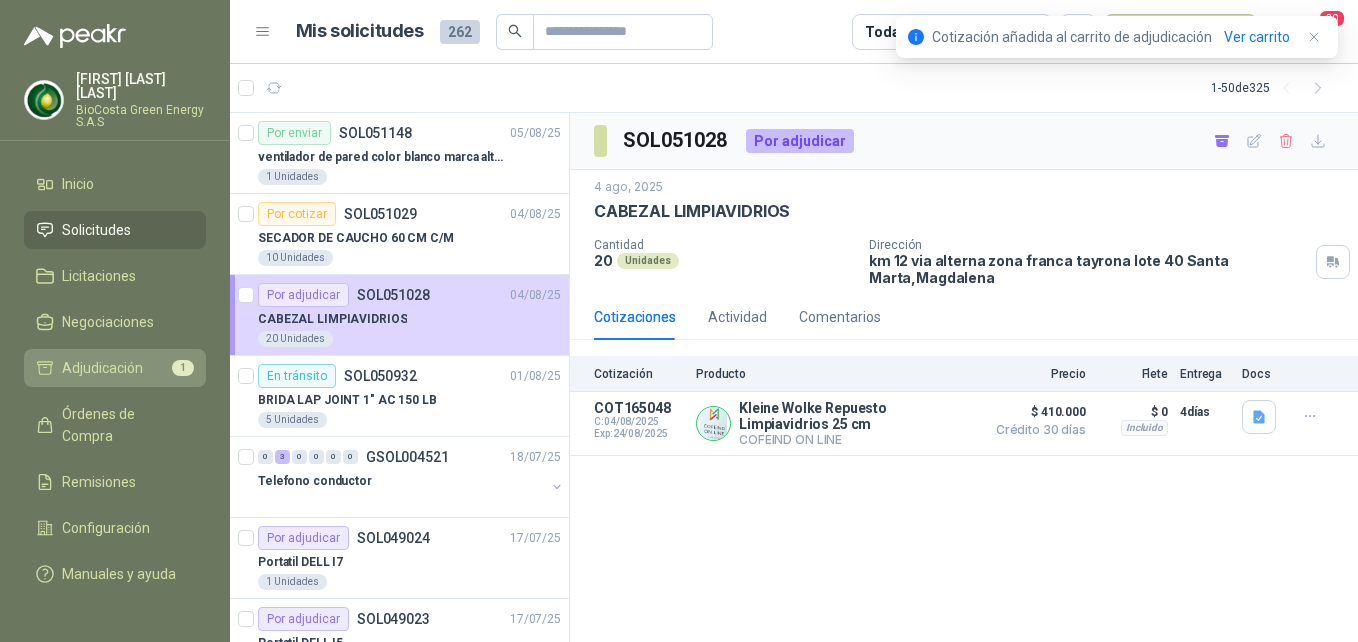 click on "Adjudicación" at bounding box center (102, 368) 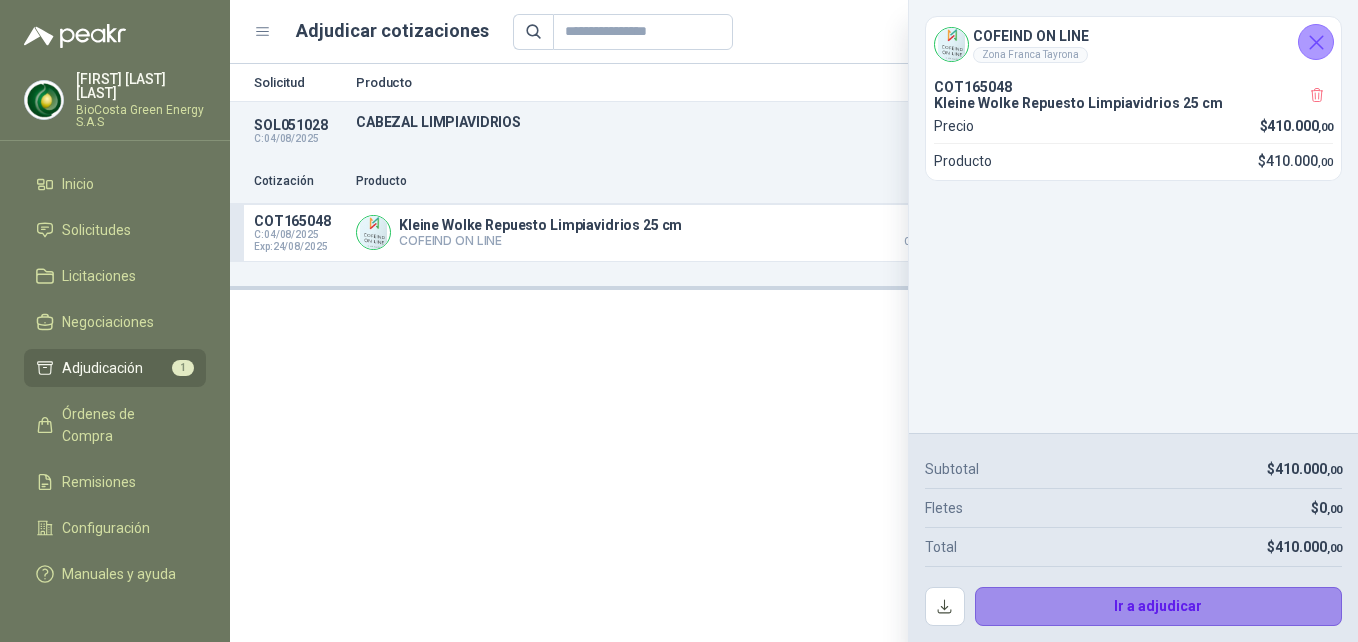 click on "Ir a adjudicar" at bounding box center [1159, 607] 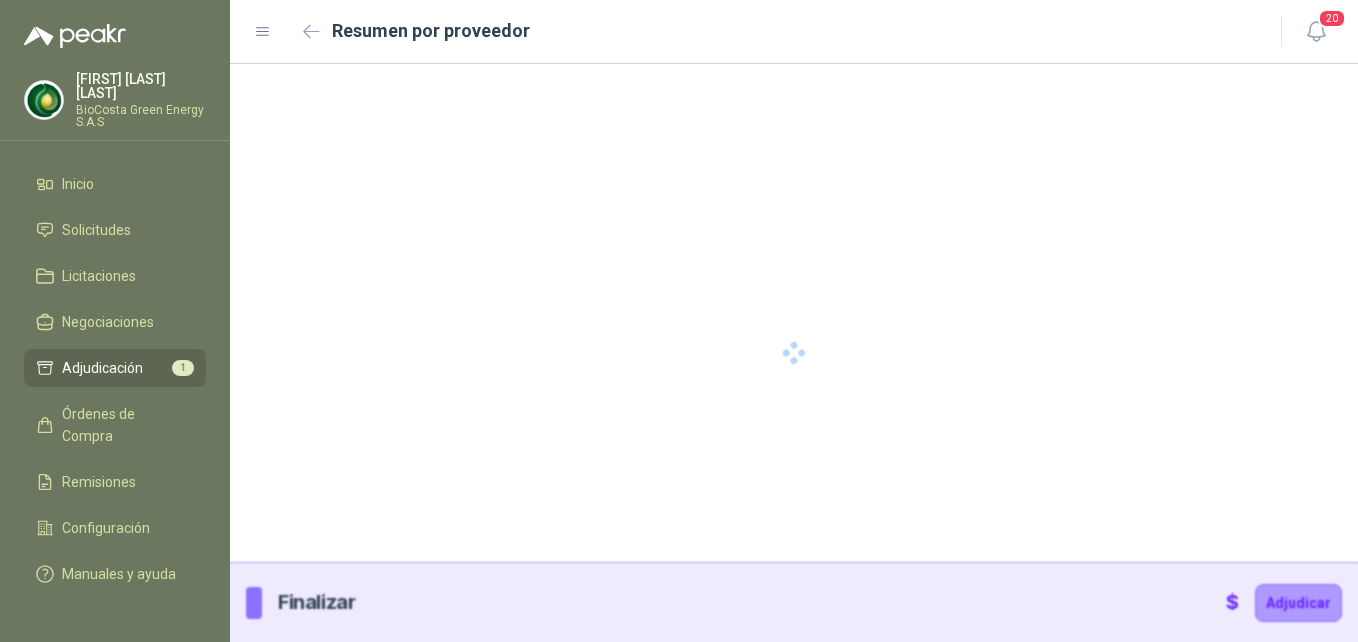 type 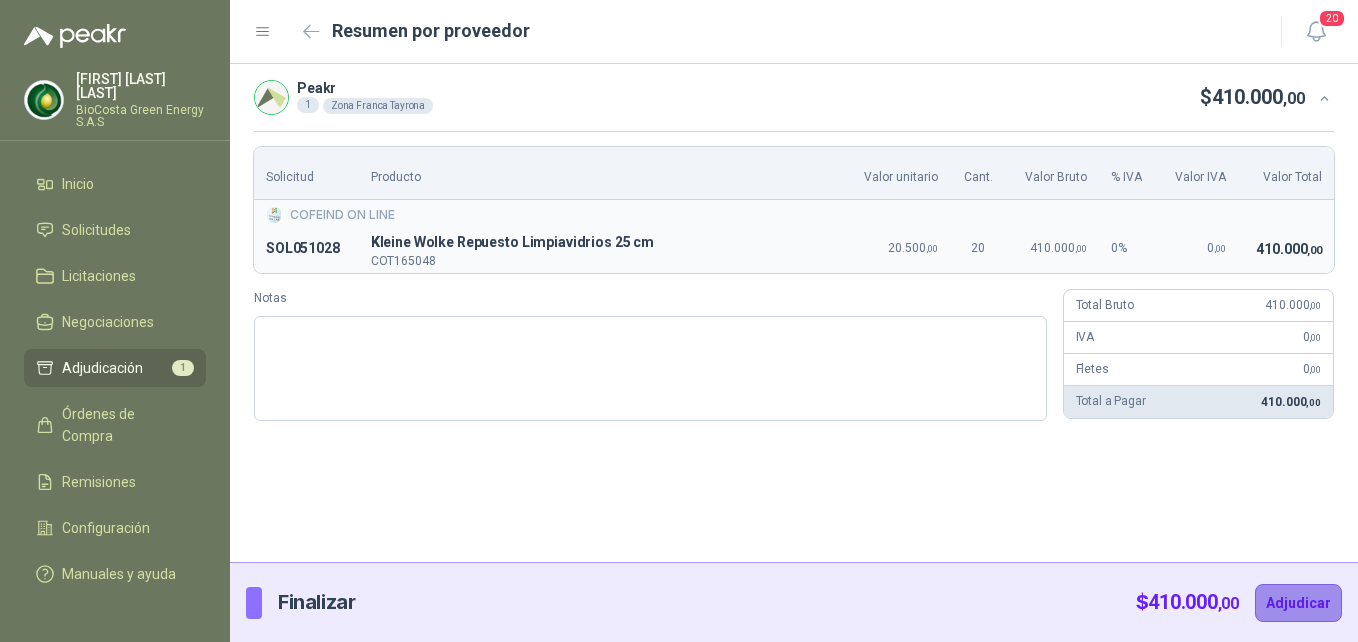 click on "Adjudicar" at bounding box center [1298, 603] 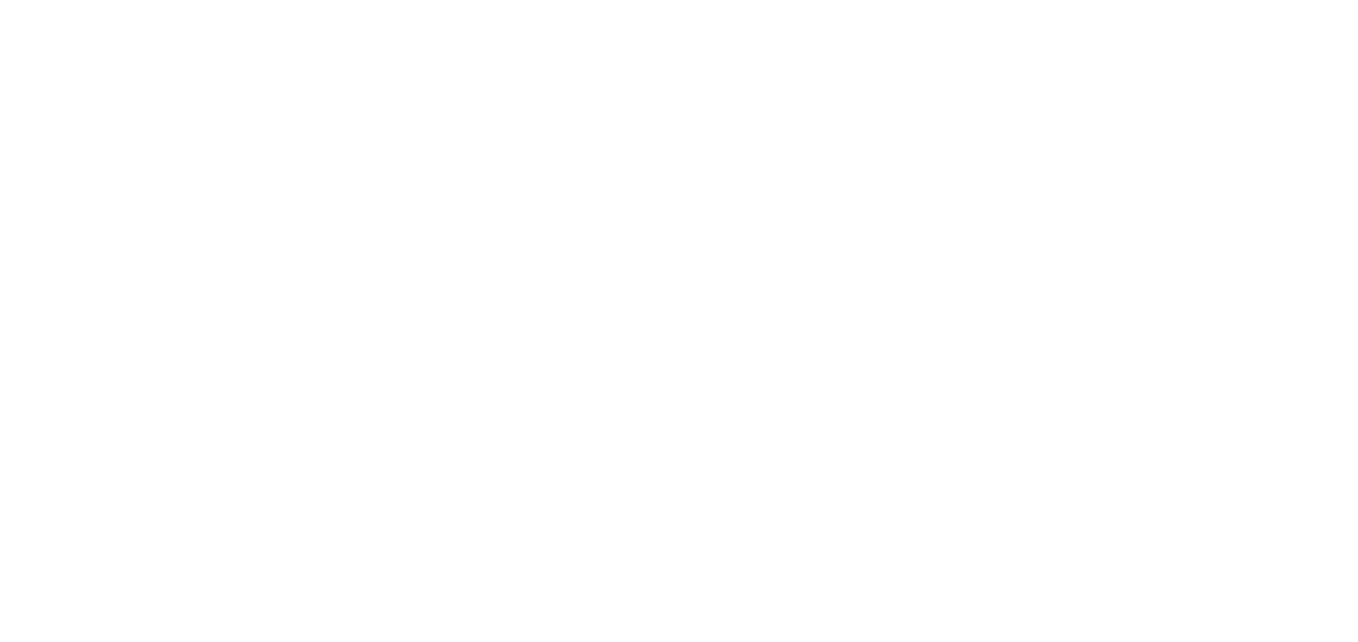 scroll, scrollTop: 0, scrollLeft: 0, axis: both 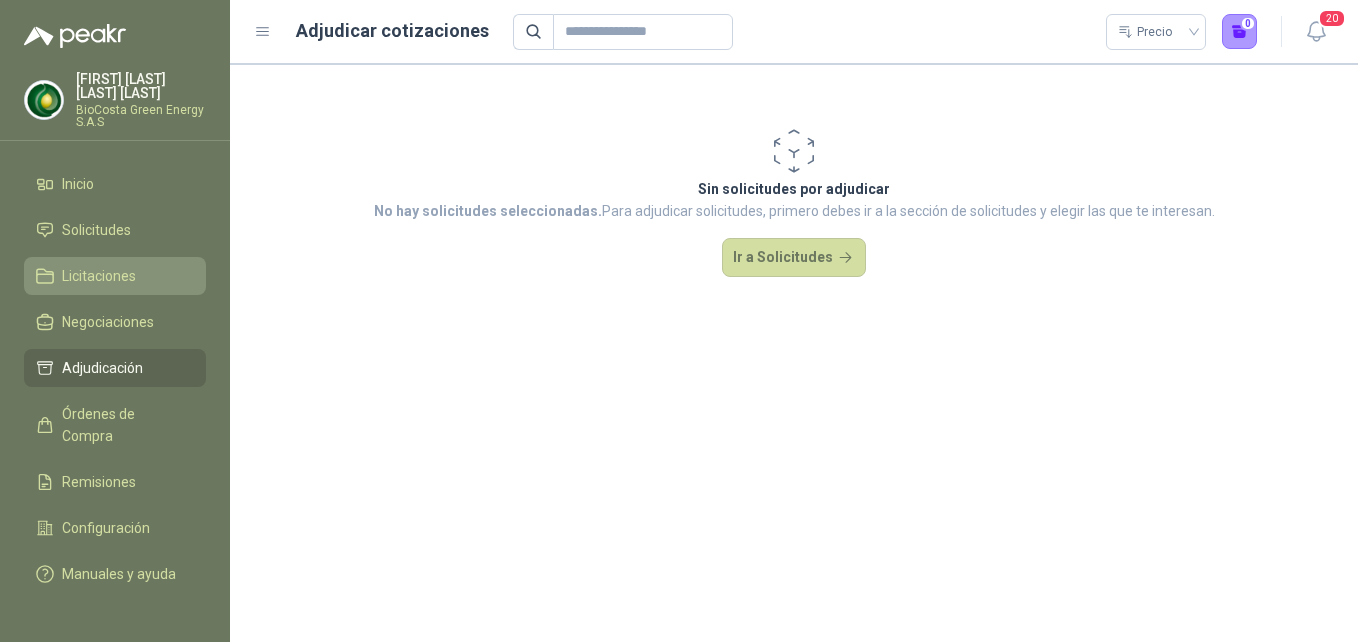 click on "Licitaciones" at bounding box center [115, 276] 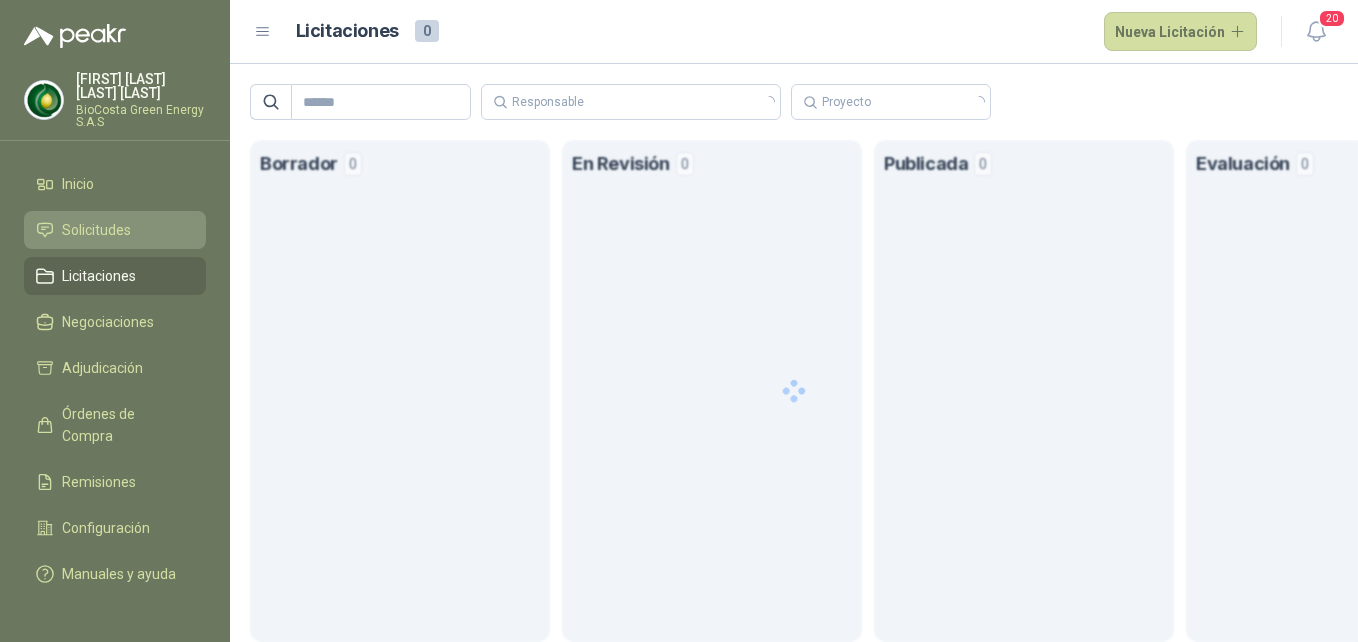 click on "Solicitudes" at bounding box center (115, 230) 